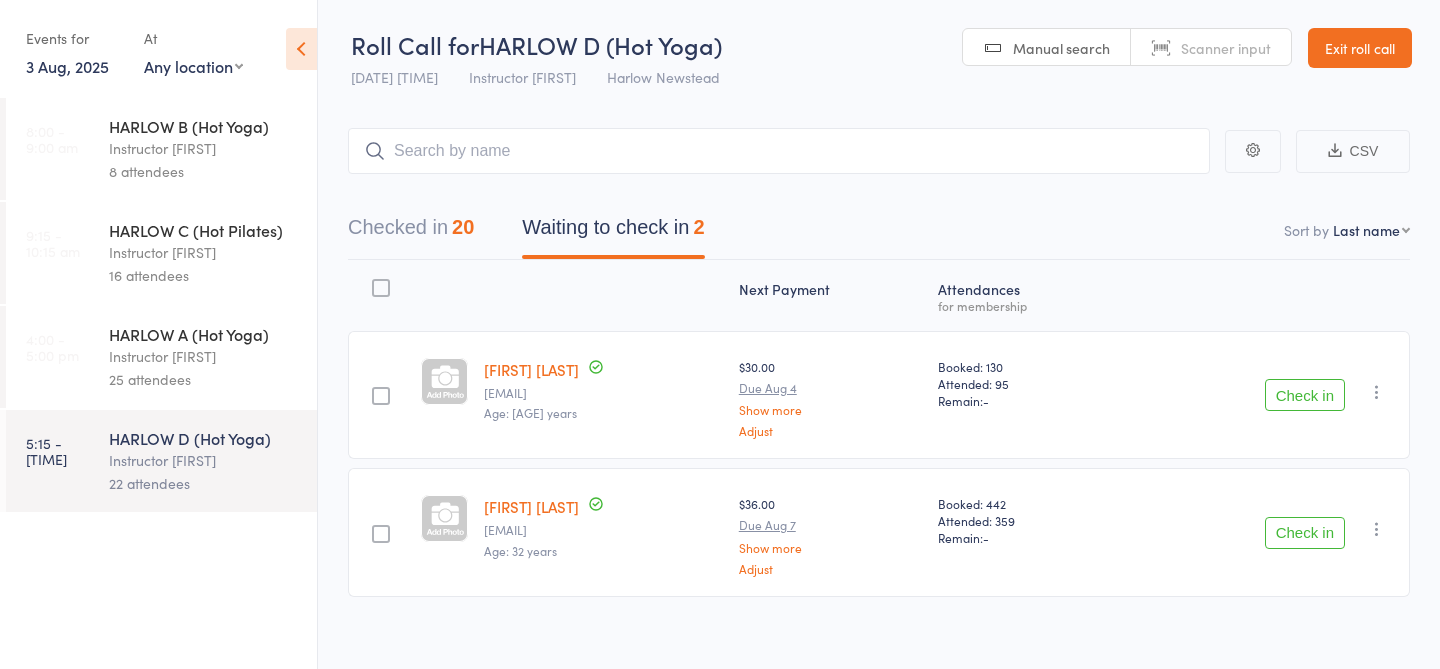 scroll, scrollTop: 1, scrollLeft: 0, axis: vertical 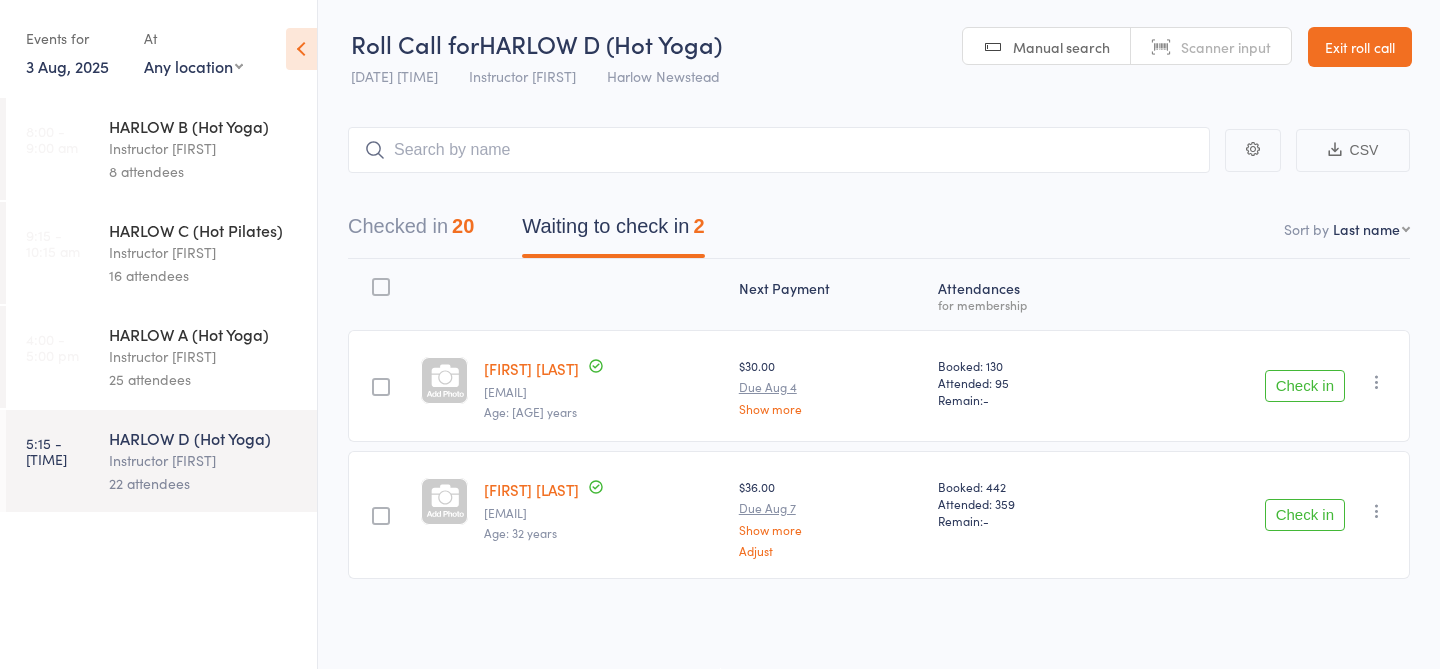 click on "3 Aug, 2025" at bounding box center (67, 66) 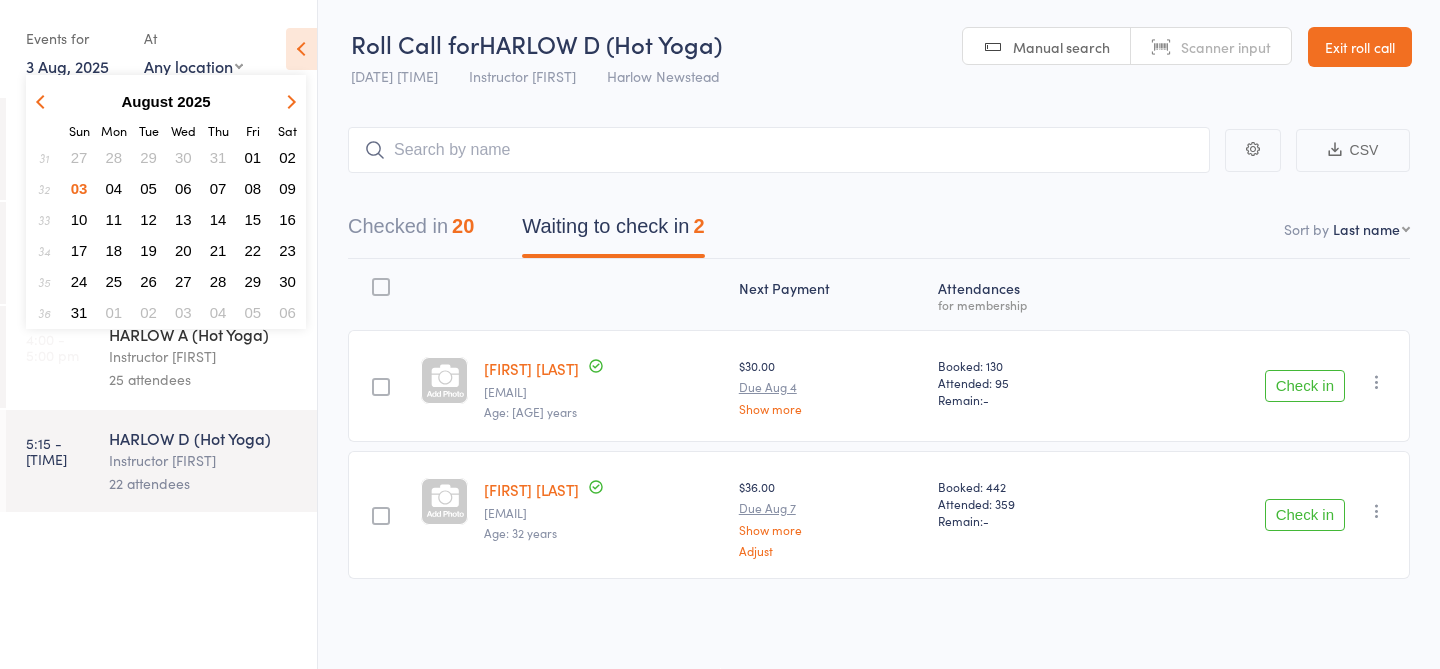 click on "04" at bounding box center (114, 188) 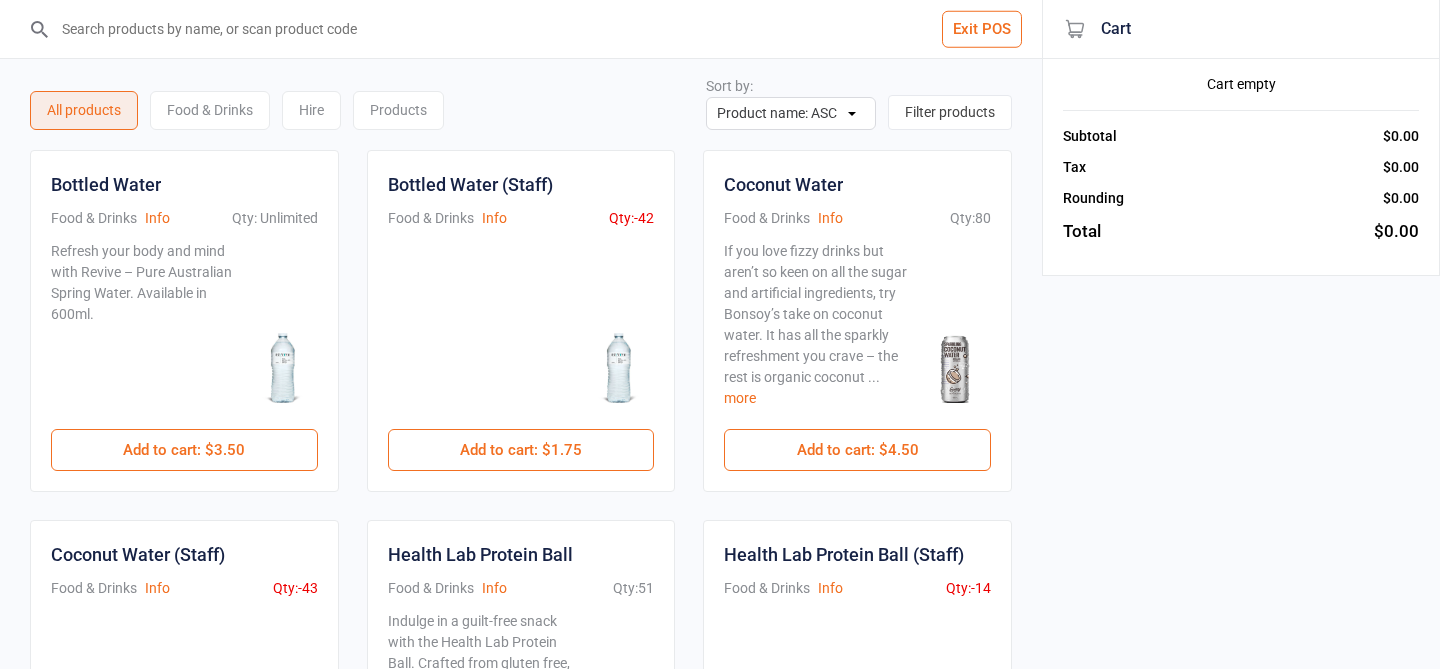 scroll, scrollTop: 0, scrollLeft: 0, axis: both 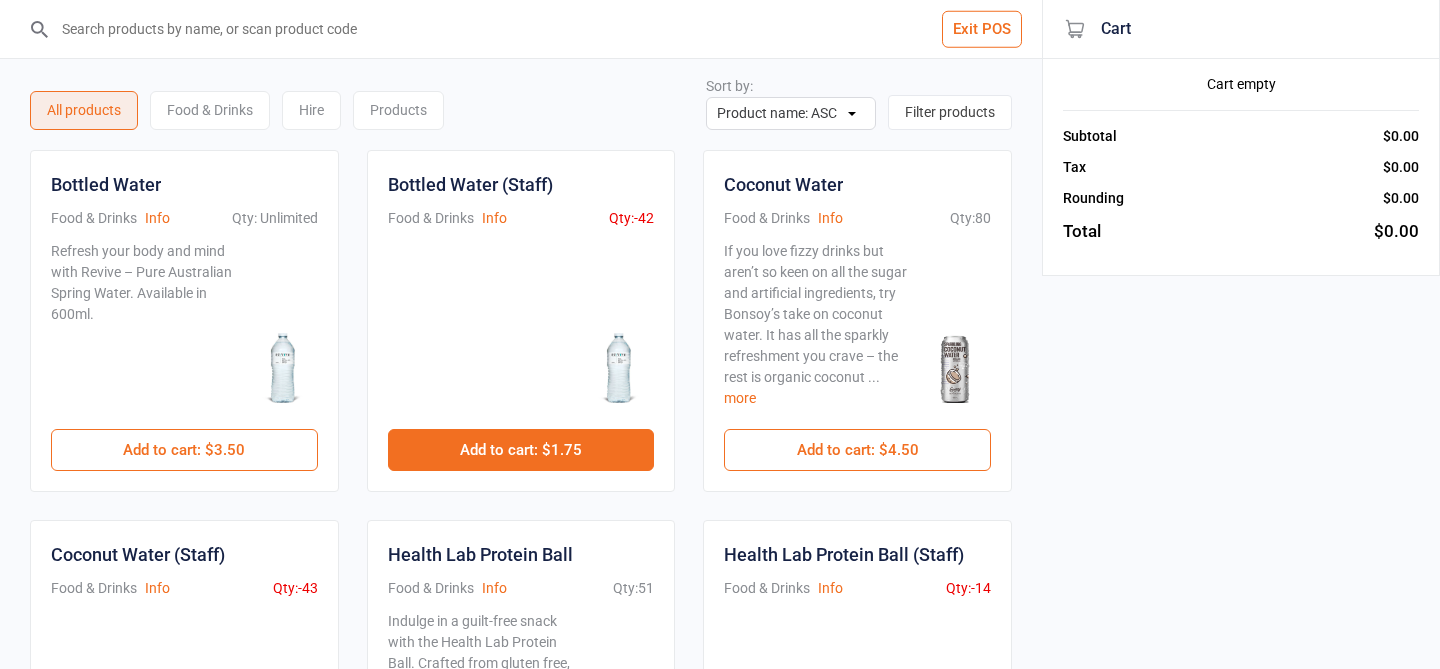 click on "Add to cart :   $1.75" at bounding box center (521, 450) 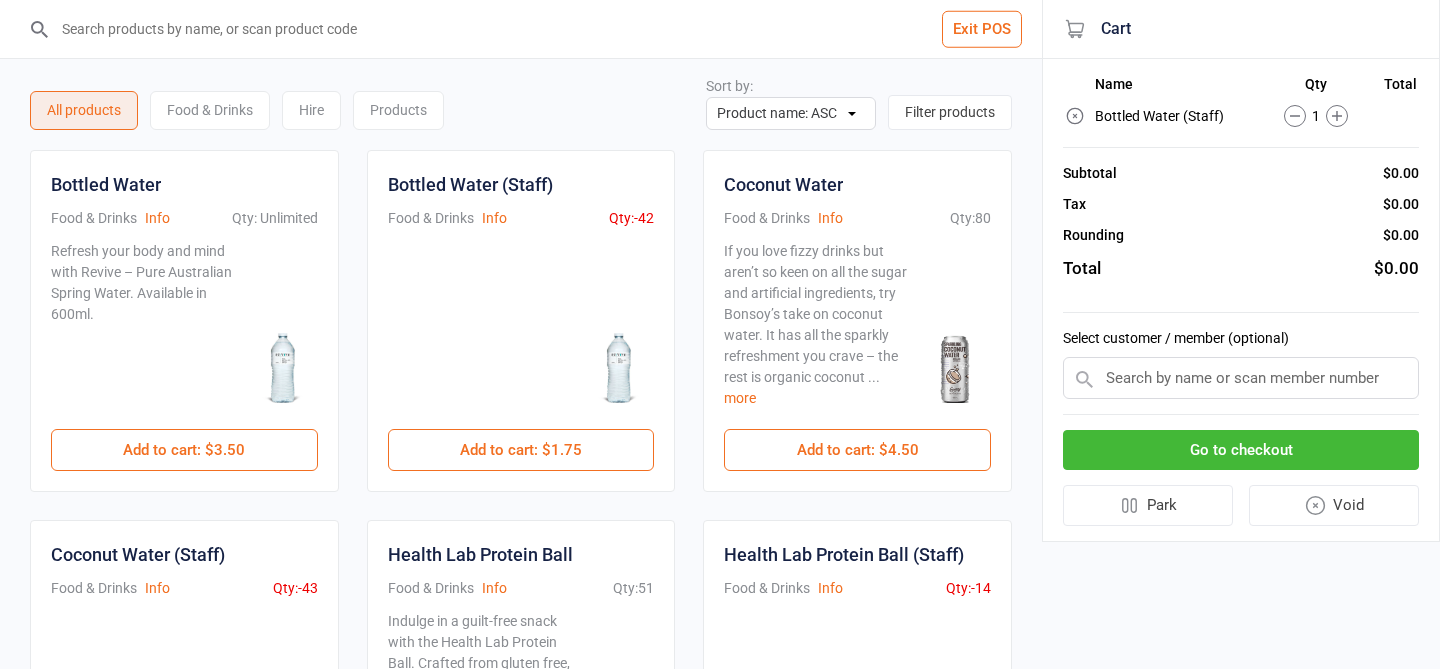 click on "Go to checkout" at bounding box center [1241, 450] 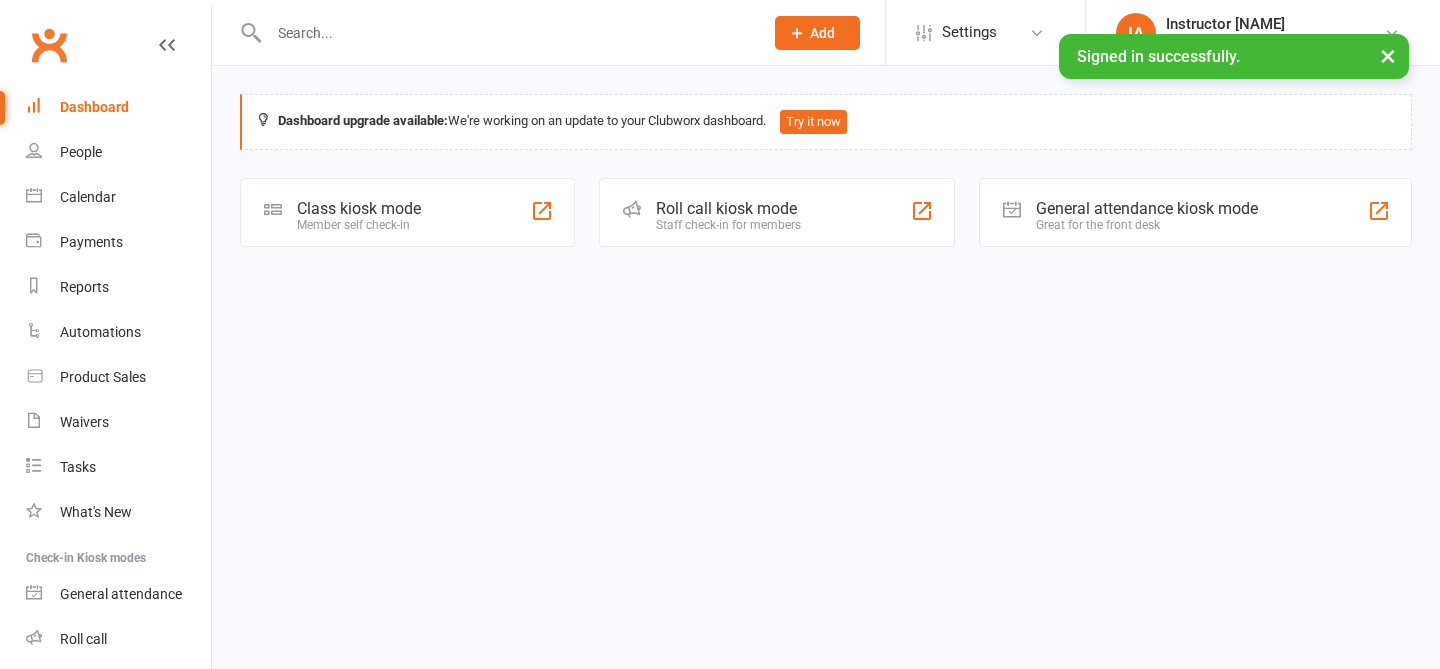 scroll, scrollTop: 0, scrollLeft: 0, axis: both 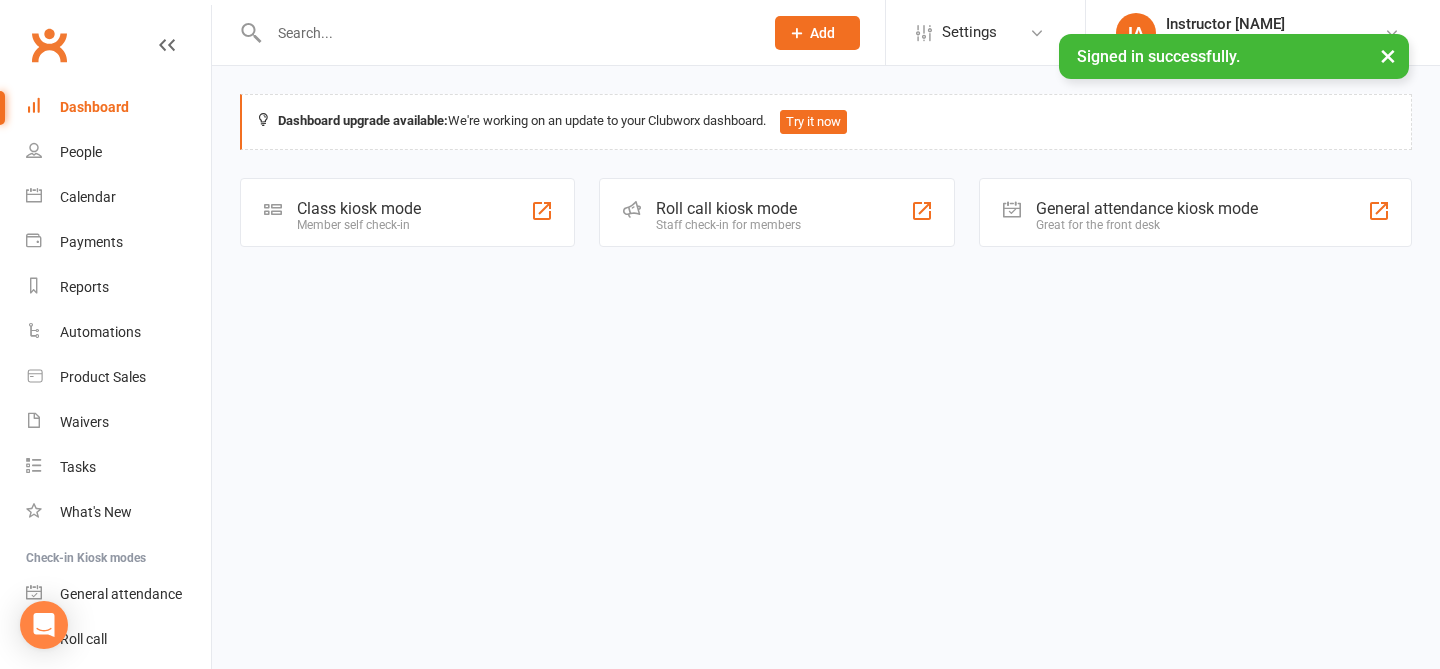 click on "Roll call kiosk mode" at bounding box center [728, 208] 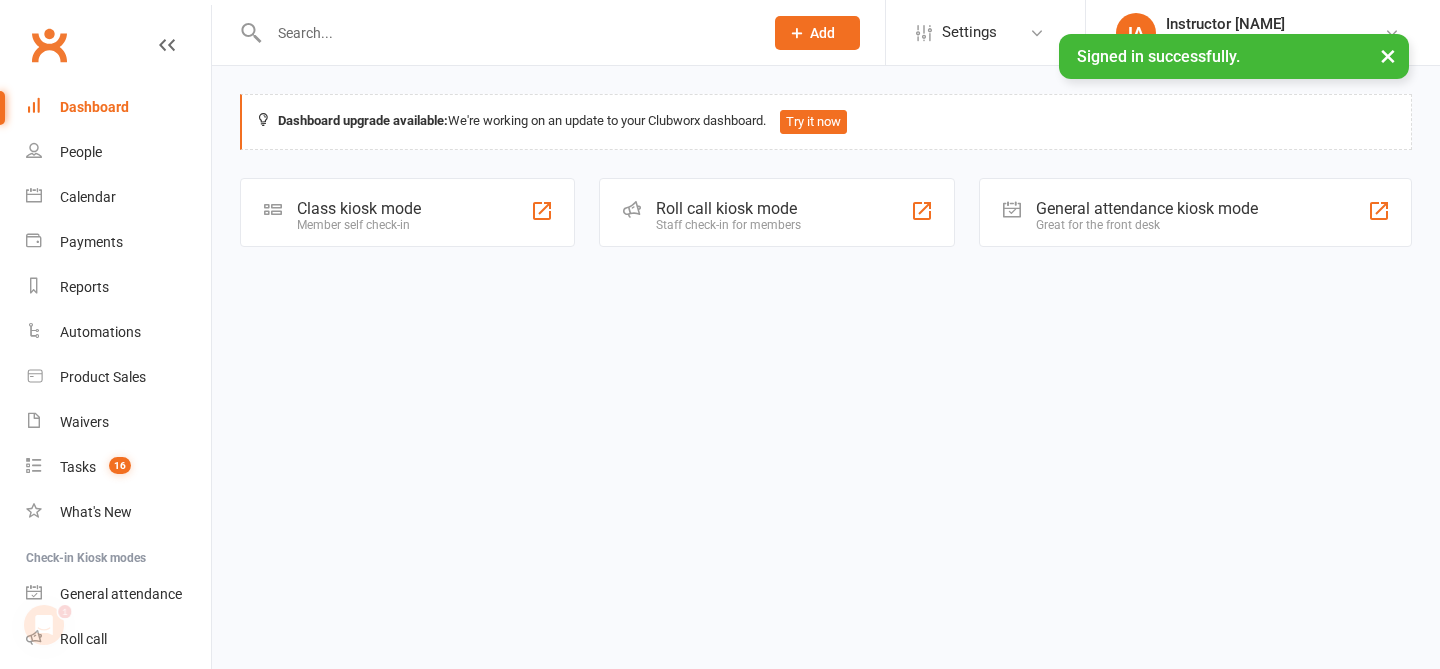 scroll, scrollTop: 0, scrollLeft: 0, axis: both 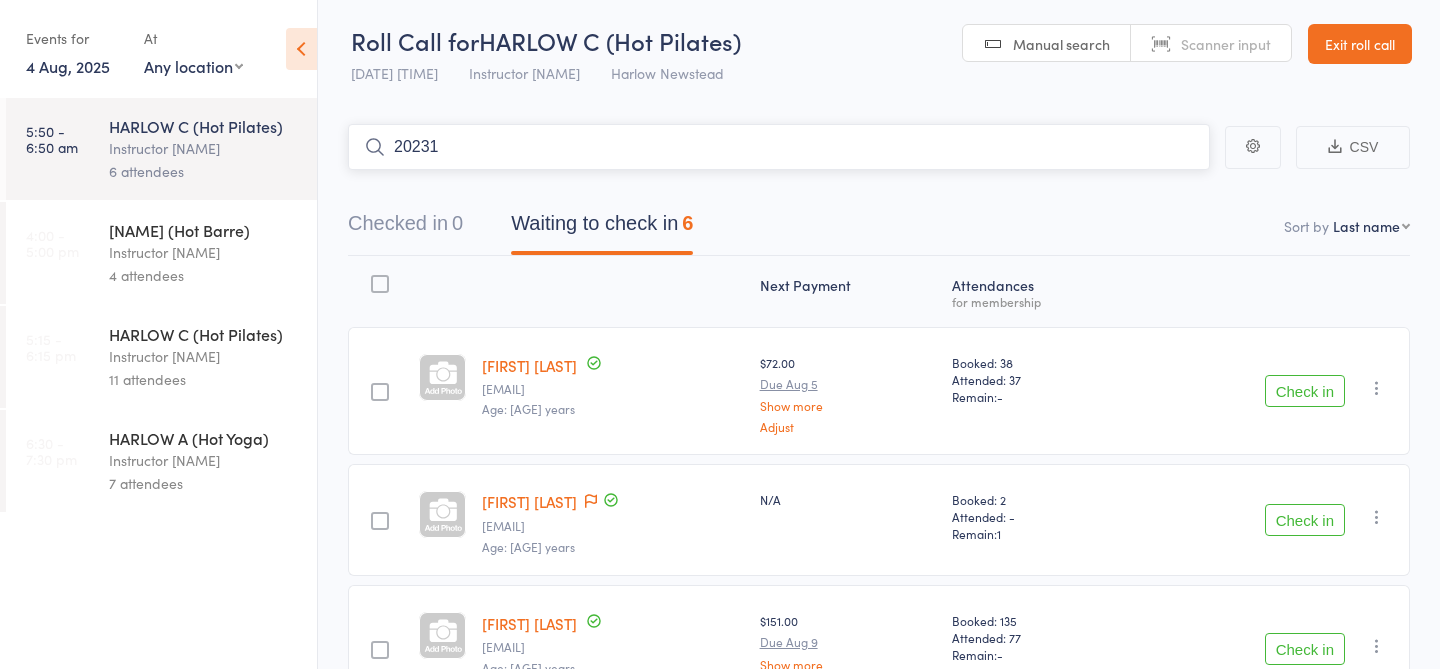 type on "20231" 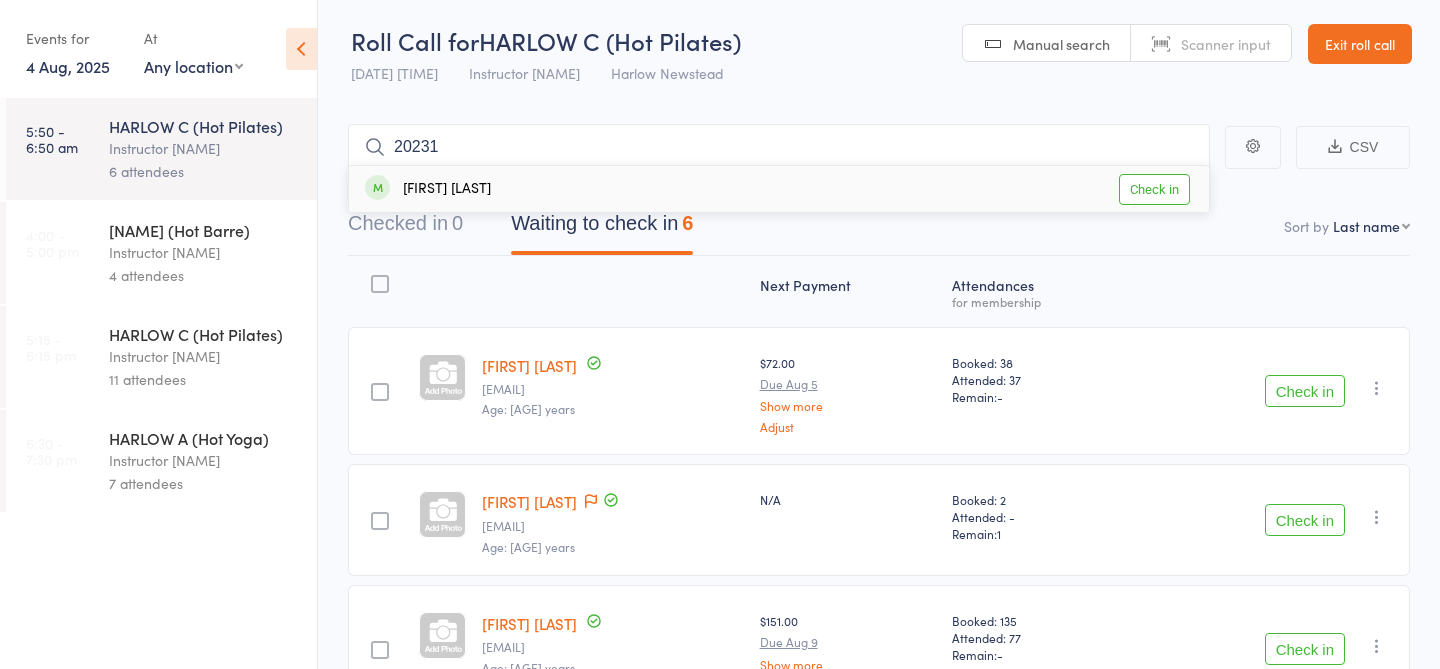 click on "Check in" at bounding box center (1154, 189) 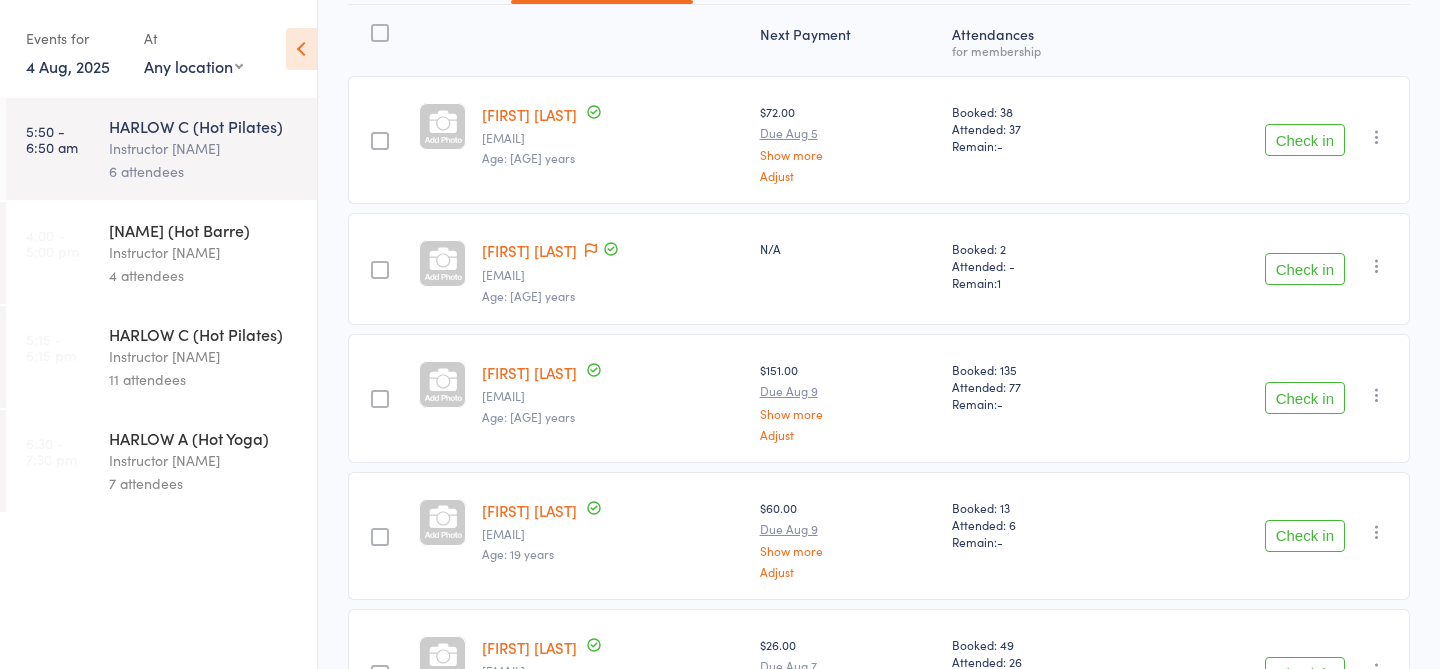 scroll, scrollTop: 258, scrollLeft: 0, axis: vertical 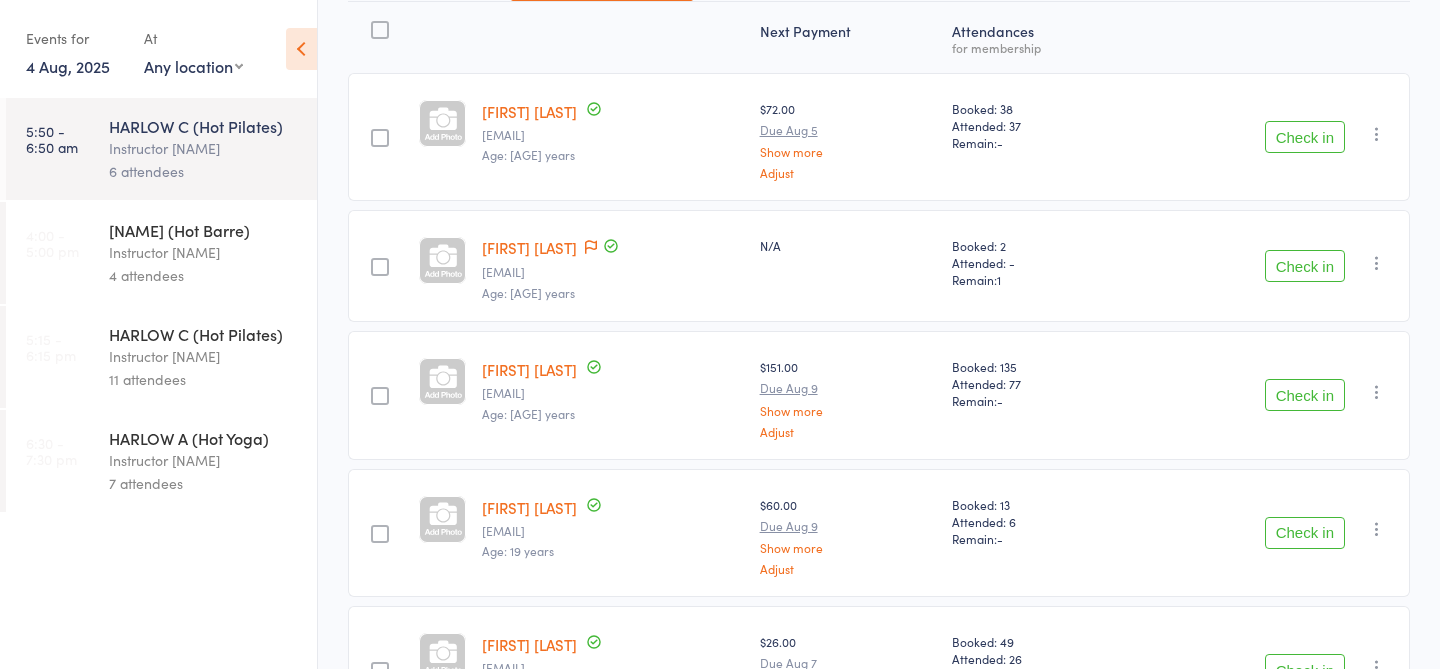 click on "Check in" at bounding box center (1305, 266) 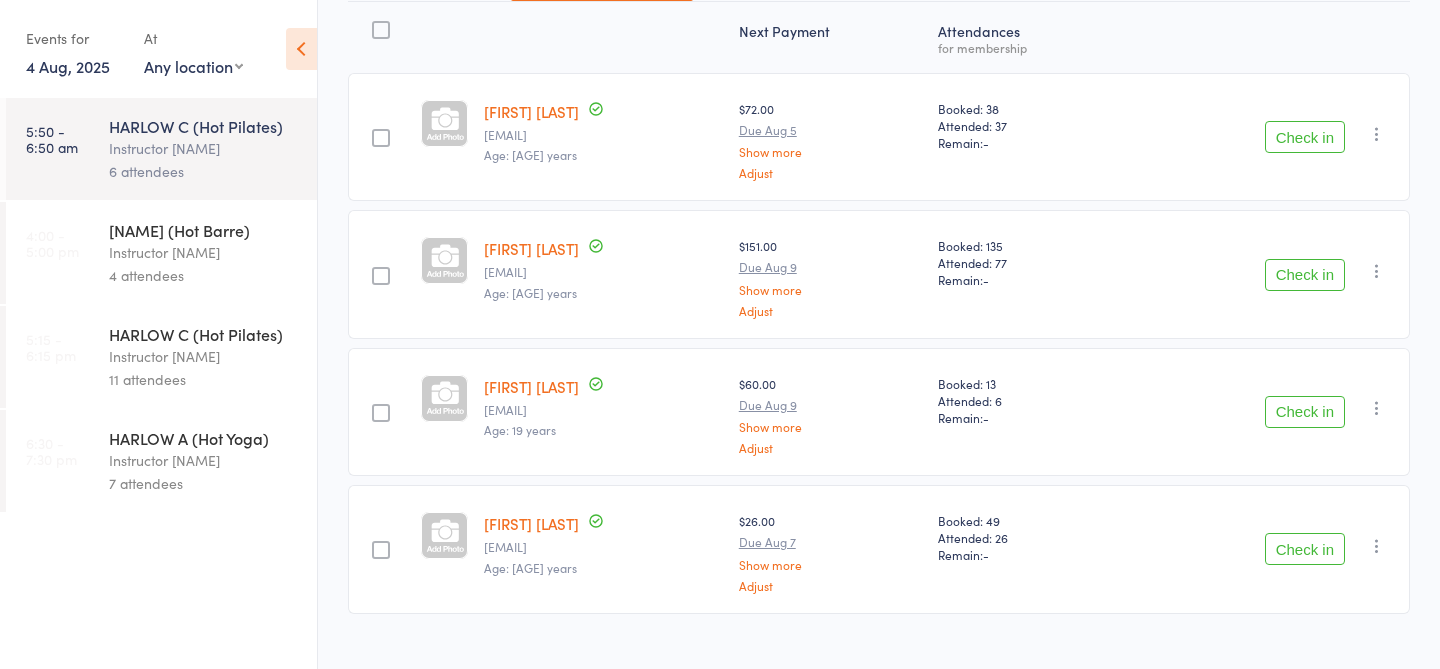 scroll, scrollTop: 0, scrollLeft: 0, axis: both 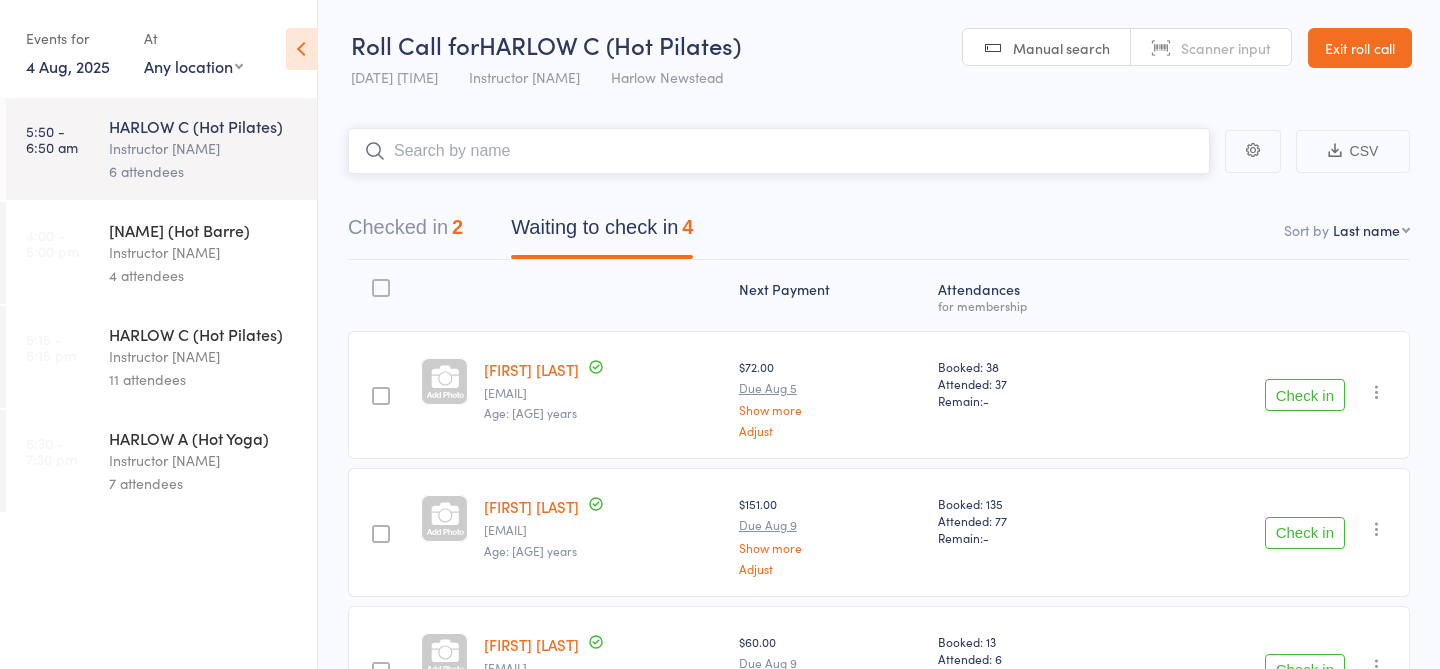 click at bounding box center (779, 151) 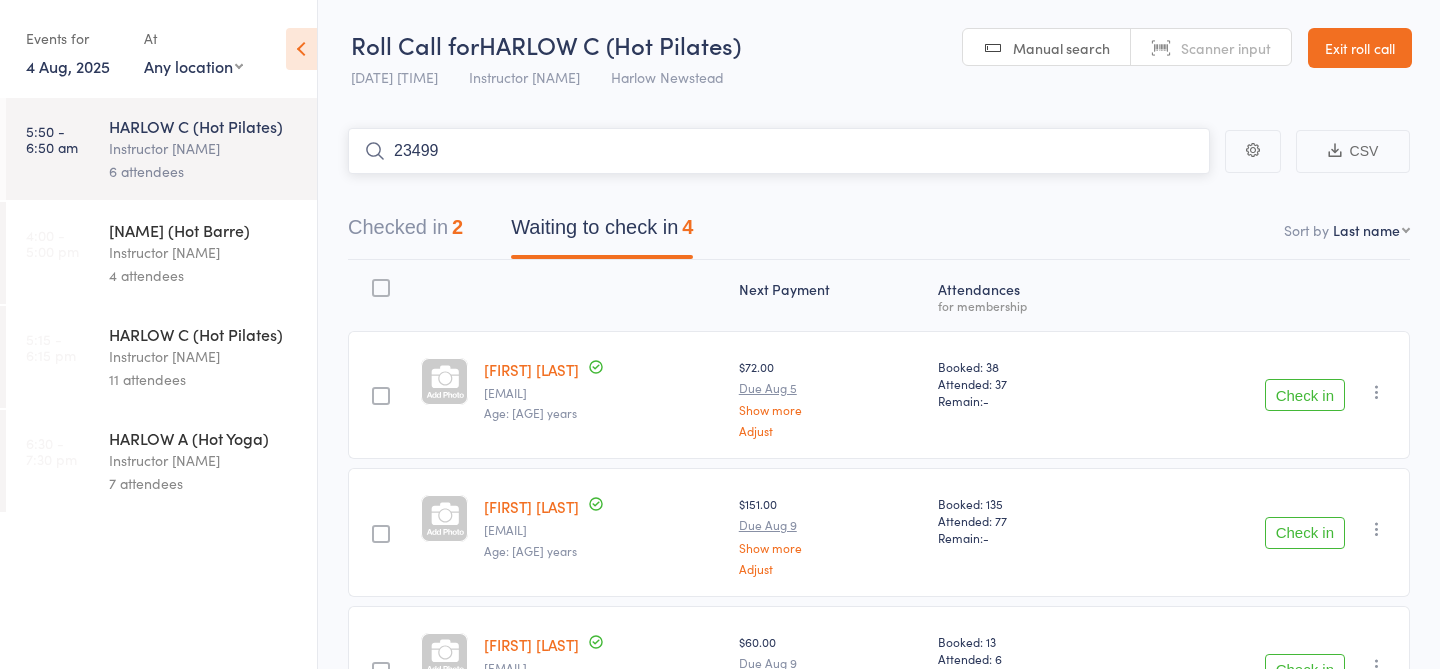 type on "23499" 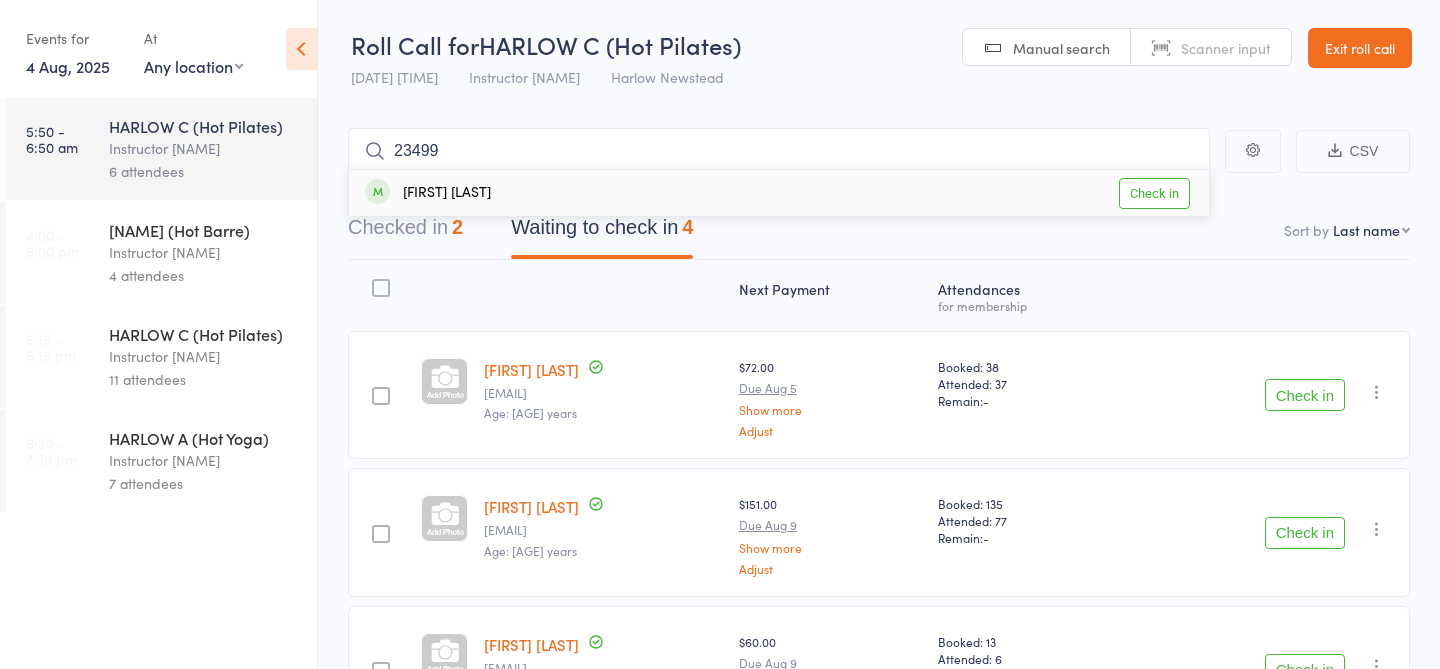 click on "Check in" at bounding box center (1154, 193) 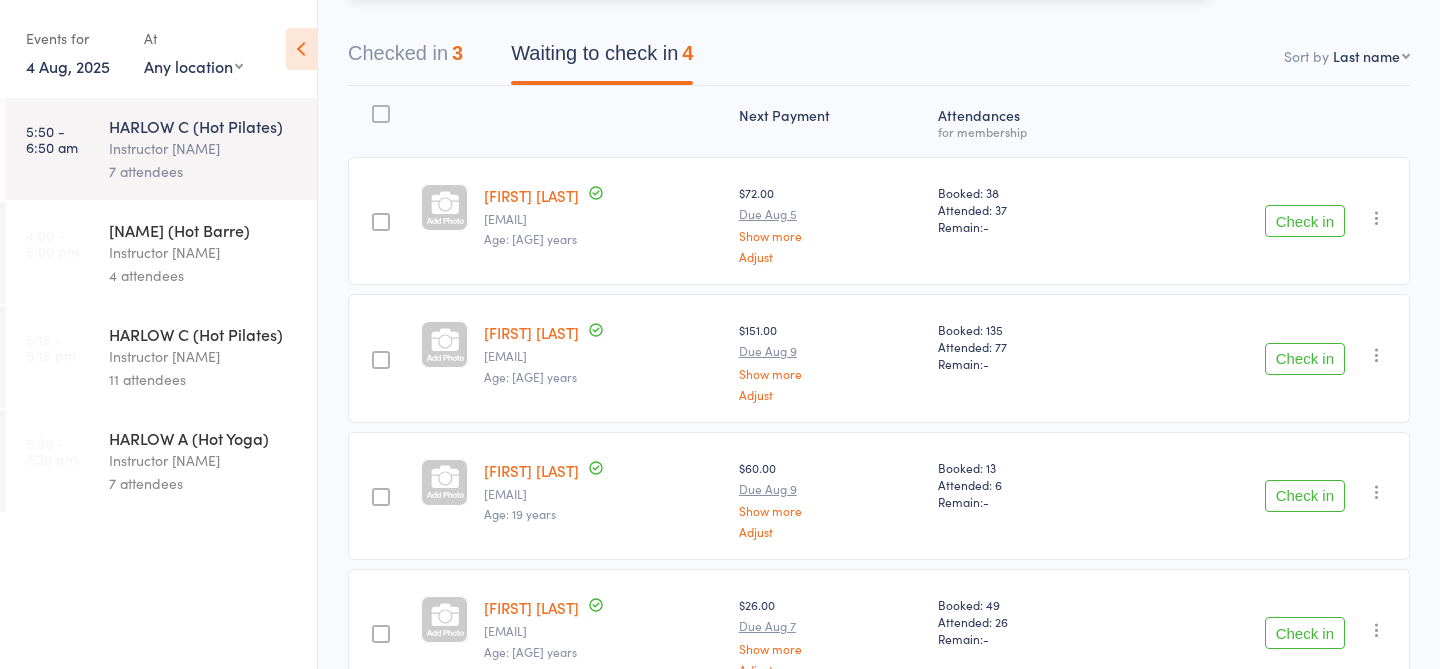 scroll, scrollTop: 0, scrollLeft: 0, axis: both 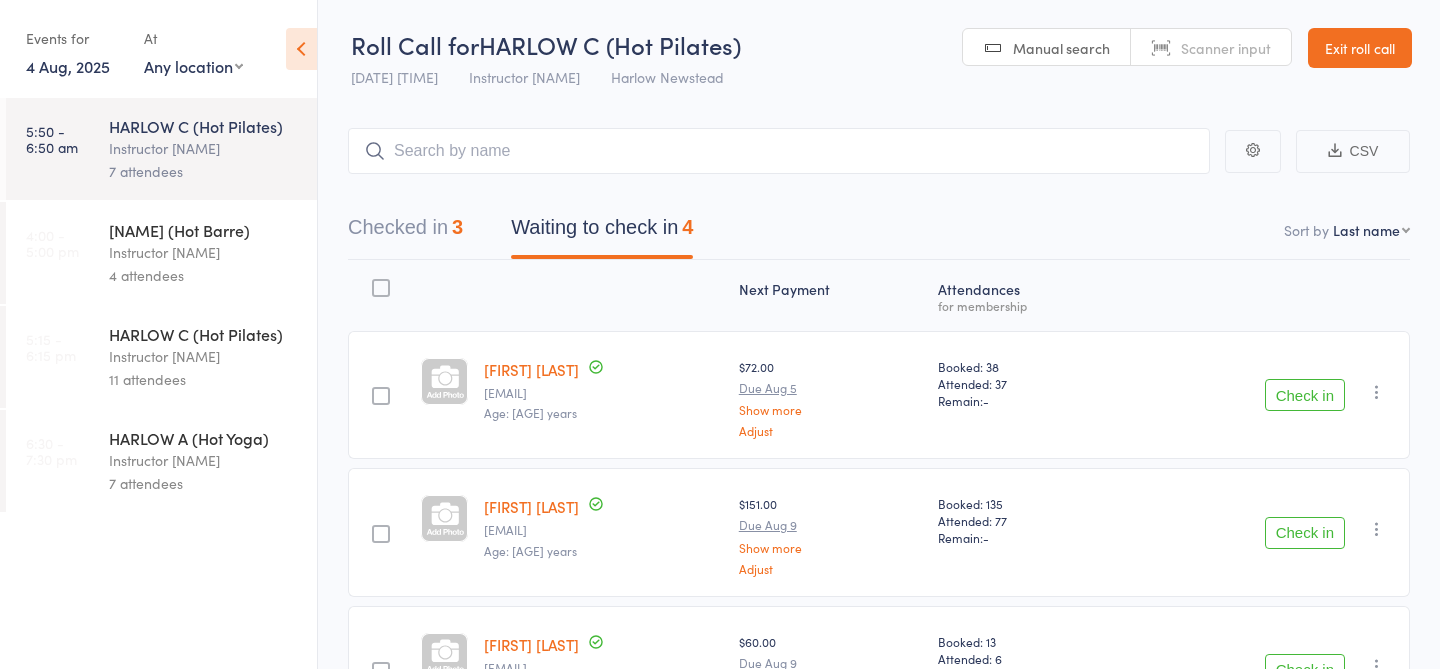 click on "Check in" at bounding box center (1305, 395) 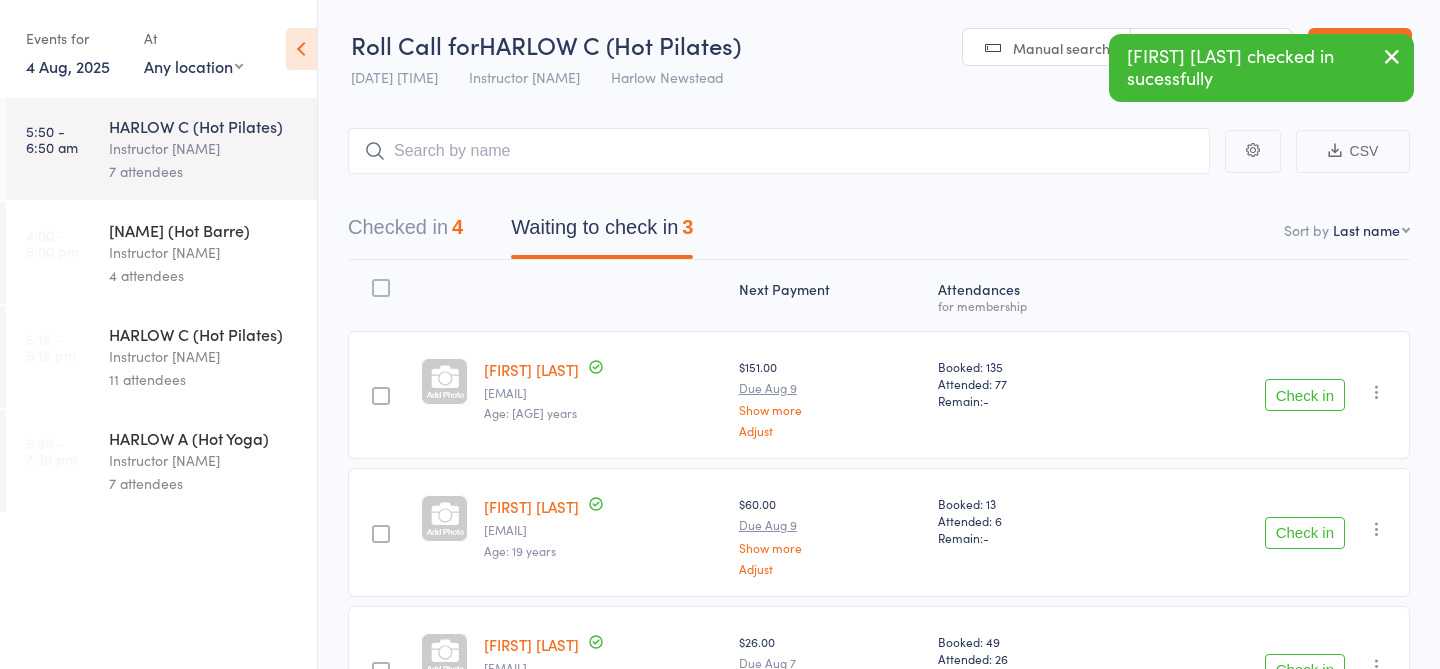 scroll, scrollTop: 152, scrollLeft: 0, axis: vertical 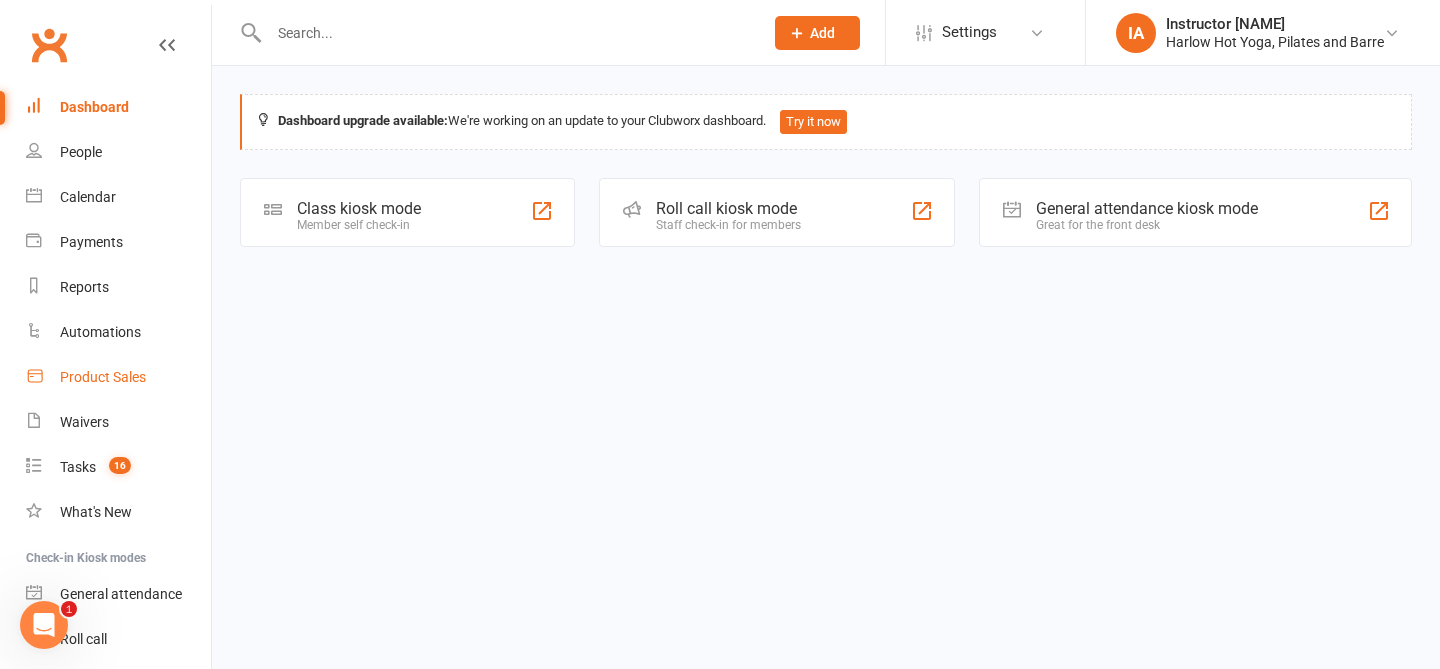 click on "Product Sales" at bounding box center [118, 377] 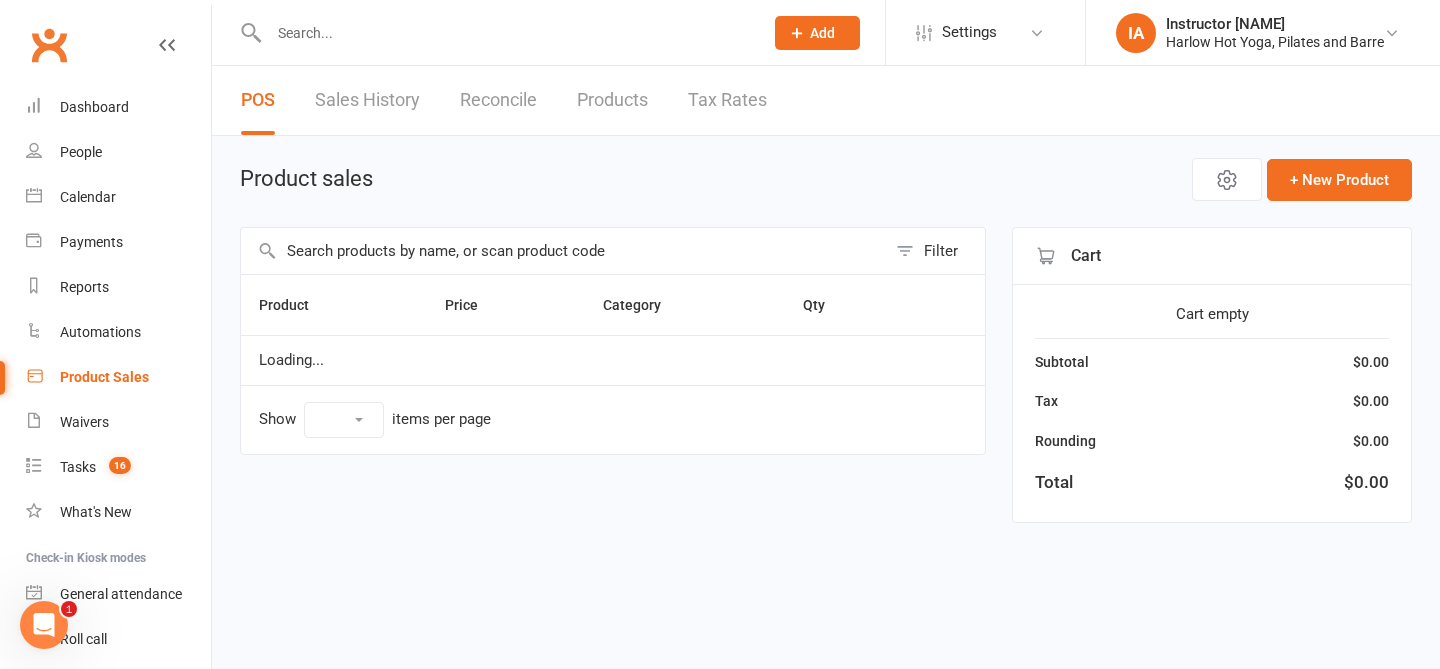 select on "10" 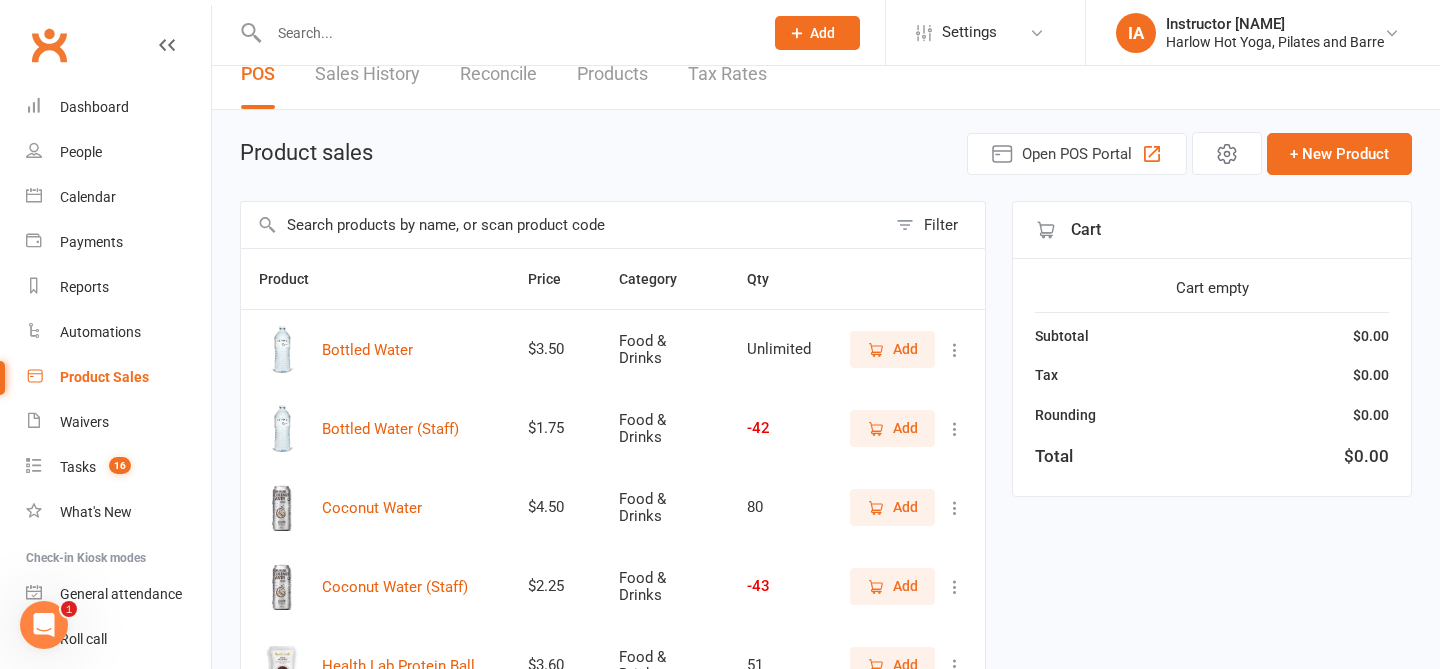 scroll, scrollTop: 32, scrollLeft: 0, axis: vertical 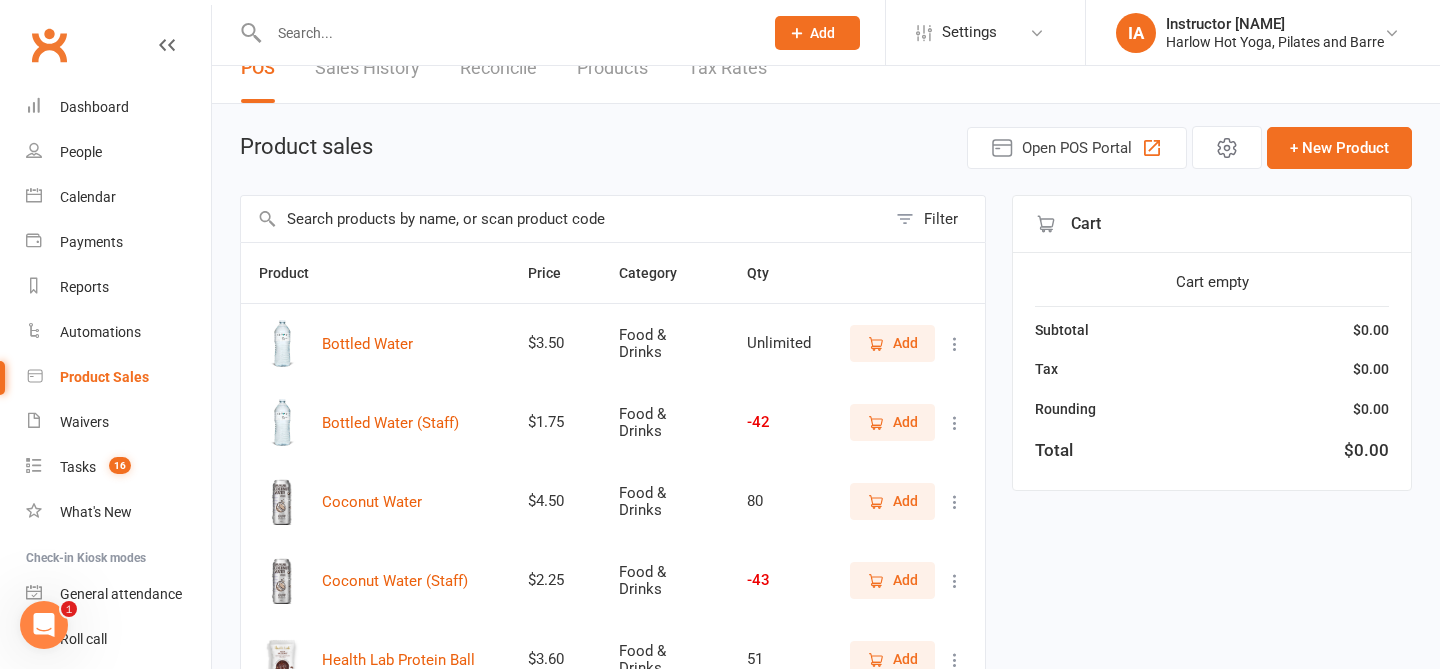 click on "Add" at bounding box center (892, 422) 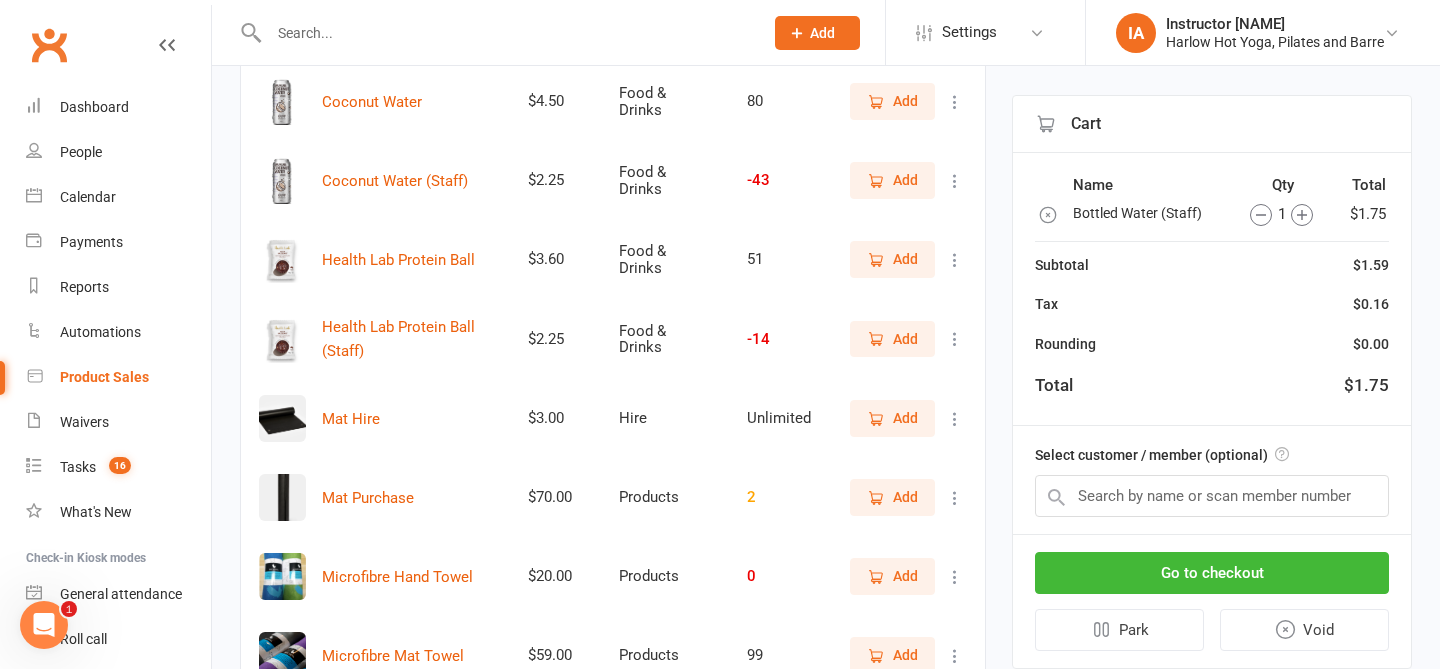 scroll, scrollTop: 613, scrollLeft: 0, axis: vertical 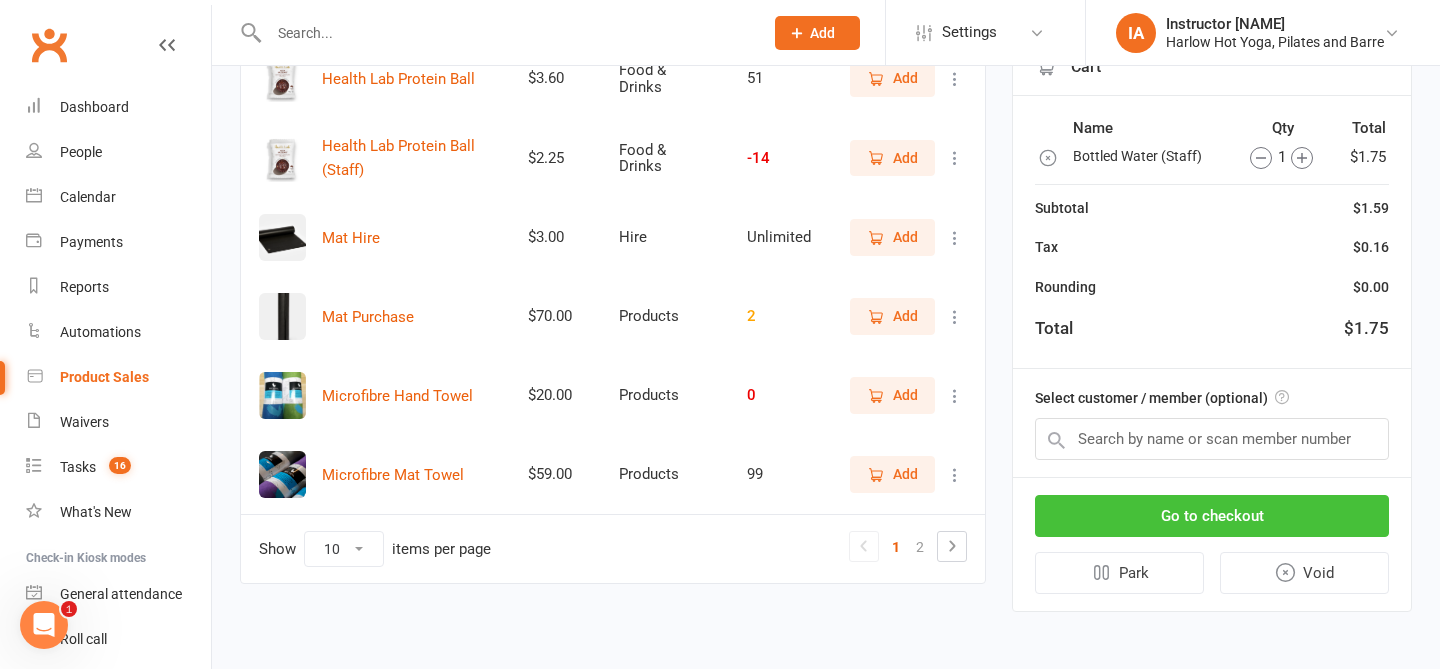 click on "Go to checkout" at bounding box center [1212, 516] 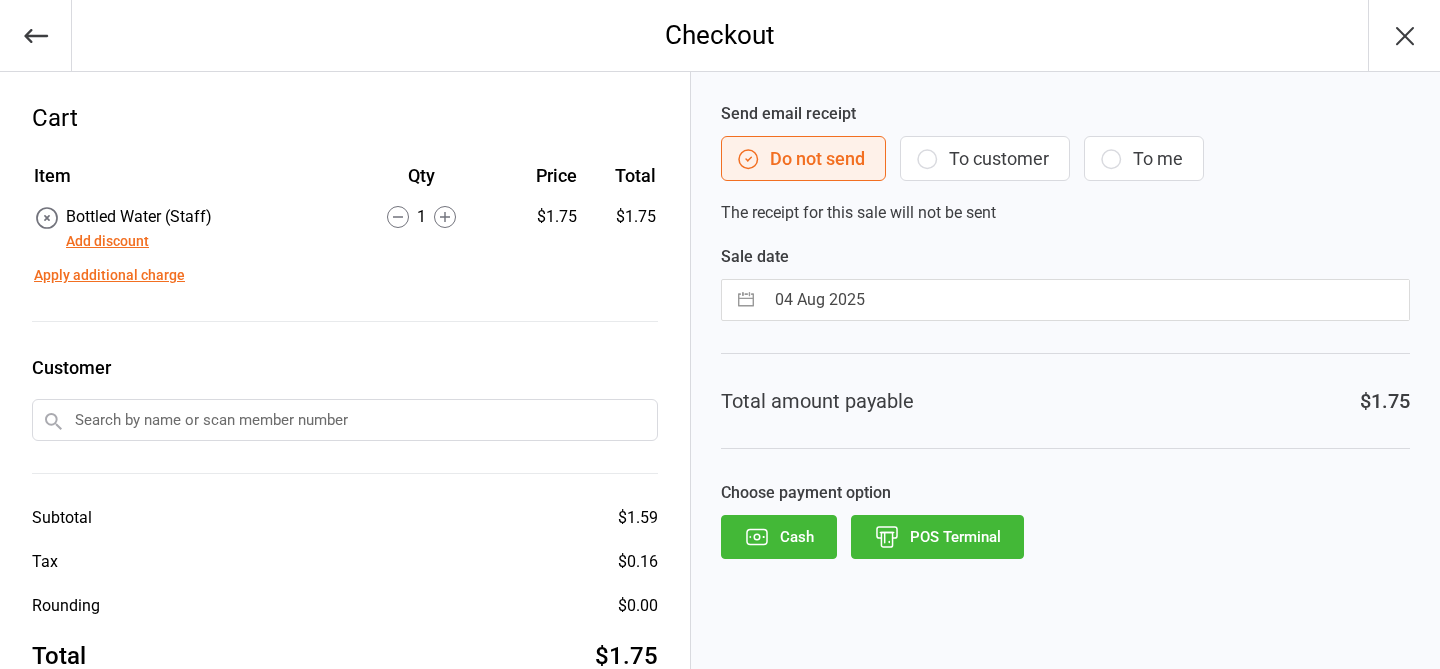 scroll, scrollTop: 0, scrollLeft: 0, axis: both 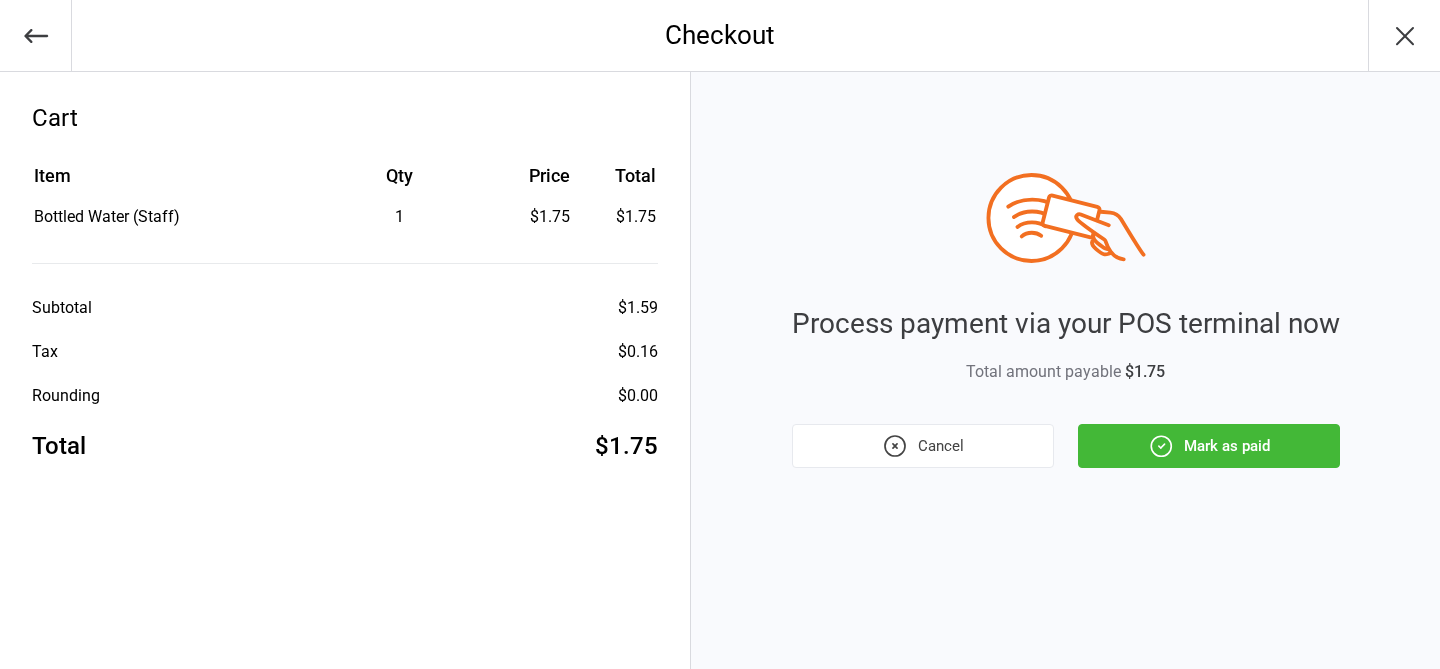 click on "Mark as paid" at bounding box center [1209, 446] 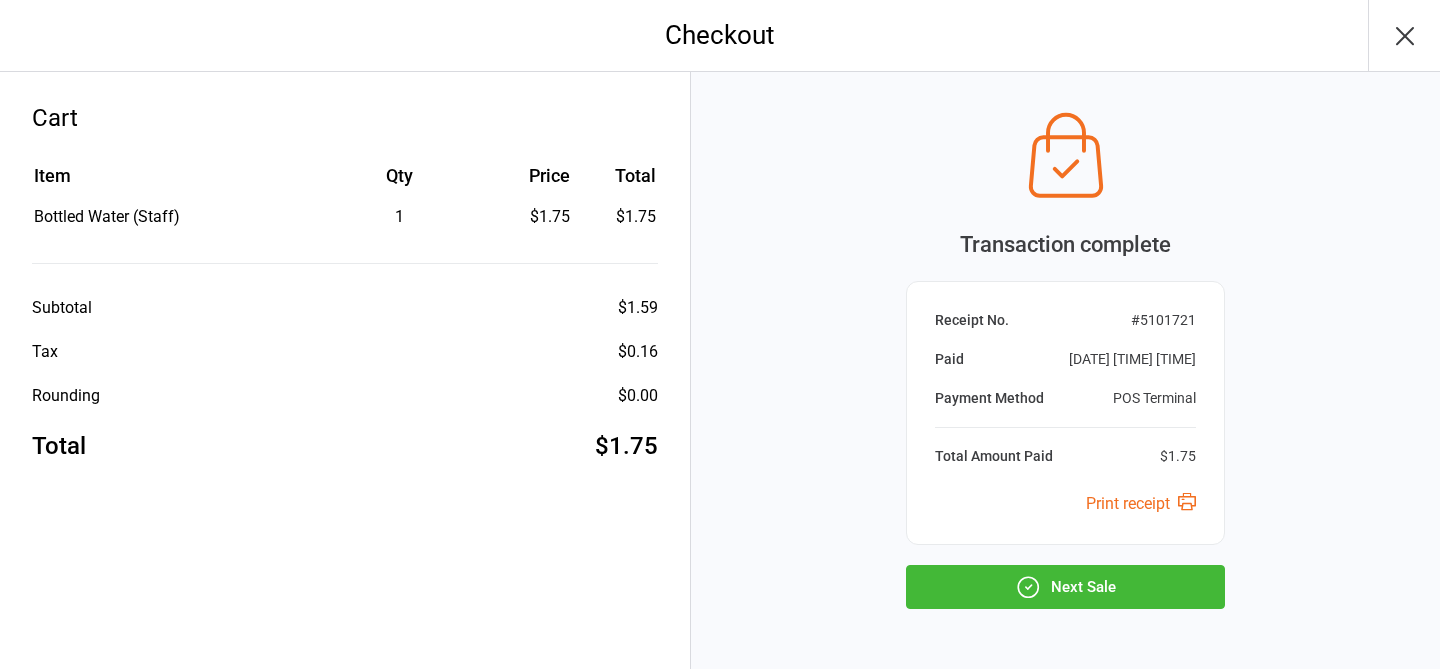 click on "[DATE] [TIME] [TIME] Receipt No. # [NUMBER] Paid [DATE] [TIME] [TIME] Payment Method POS Terminal Total Amount Paid [PRICE] Print receipt  Next Sale" at bounding box center [1065, 405] 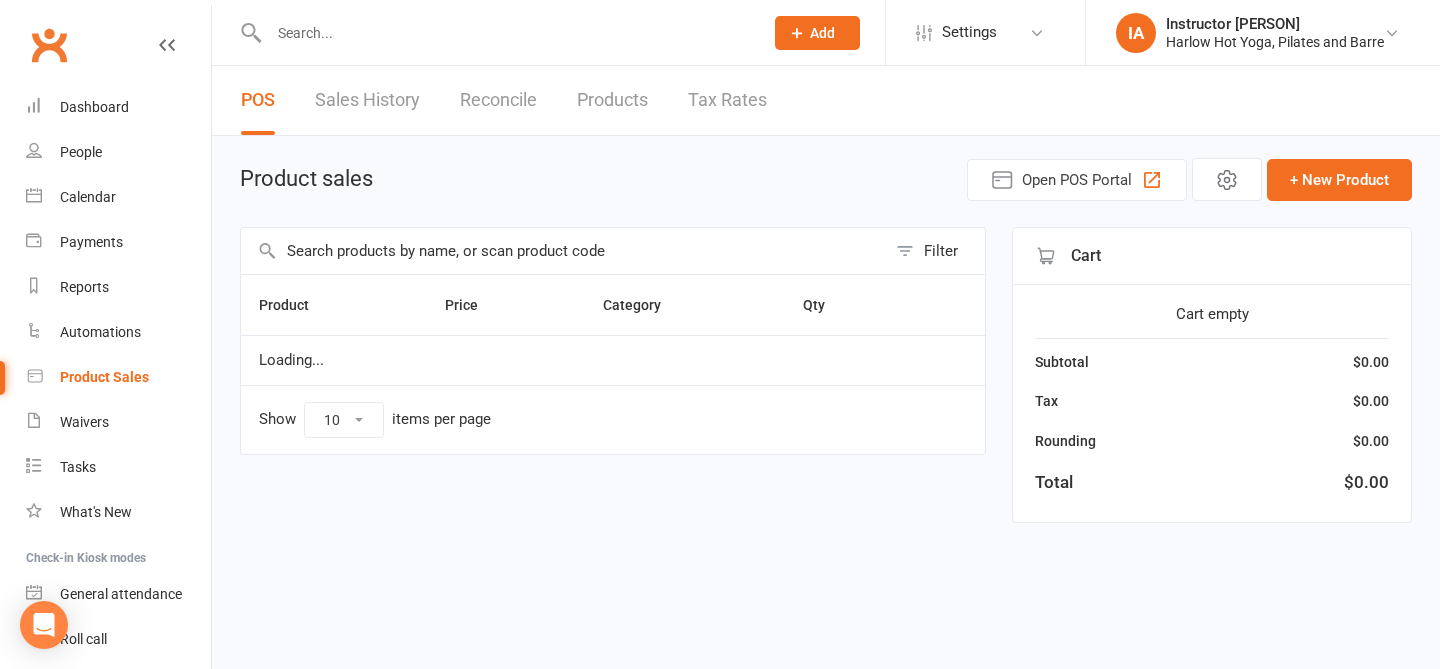 scroll, scrollTop: 0, scrollLeft: 0, axis: both 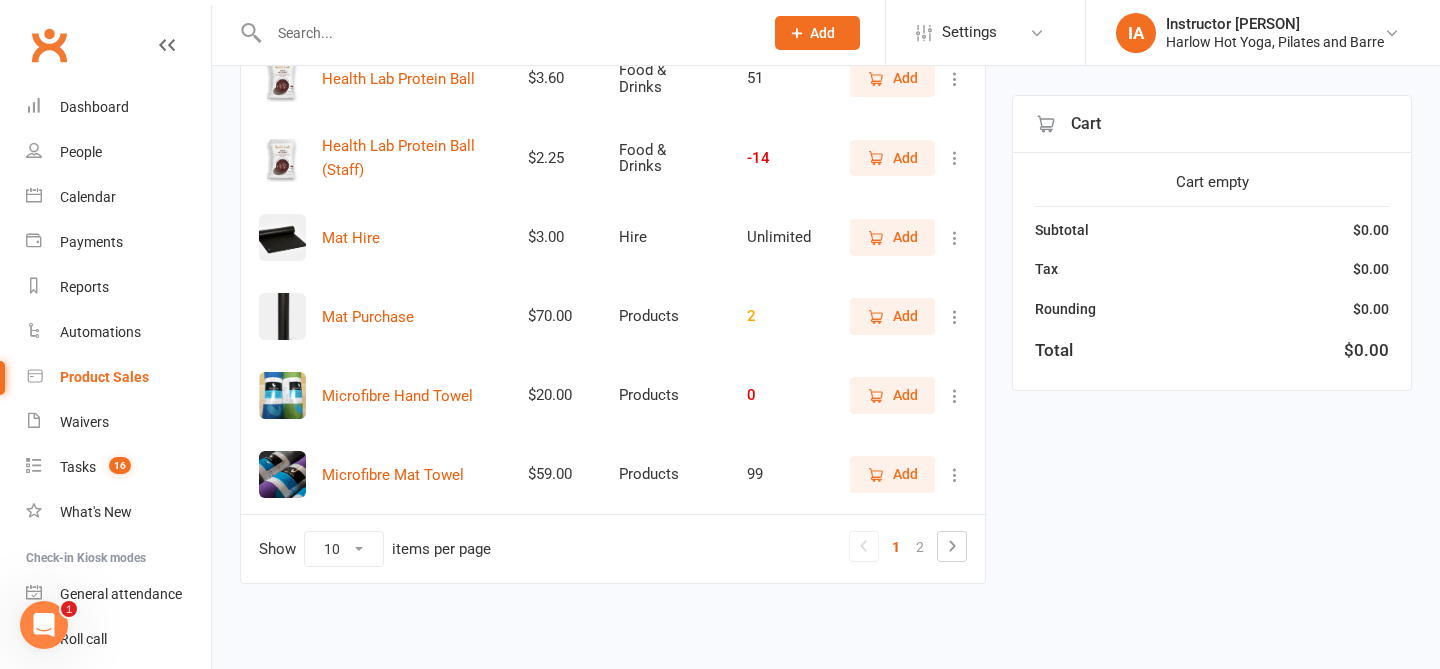 click 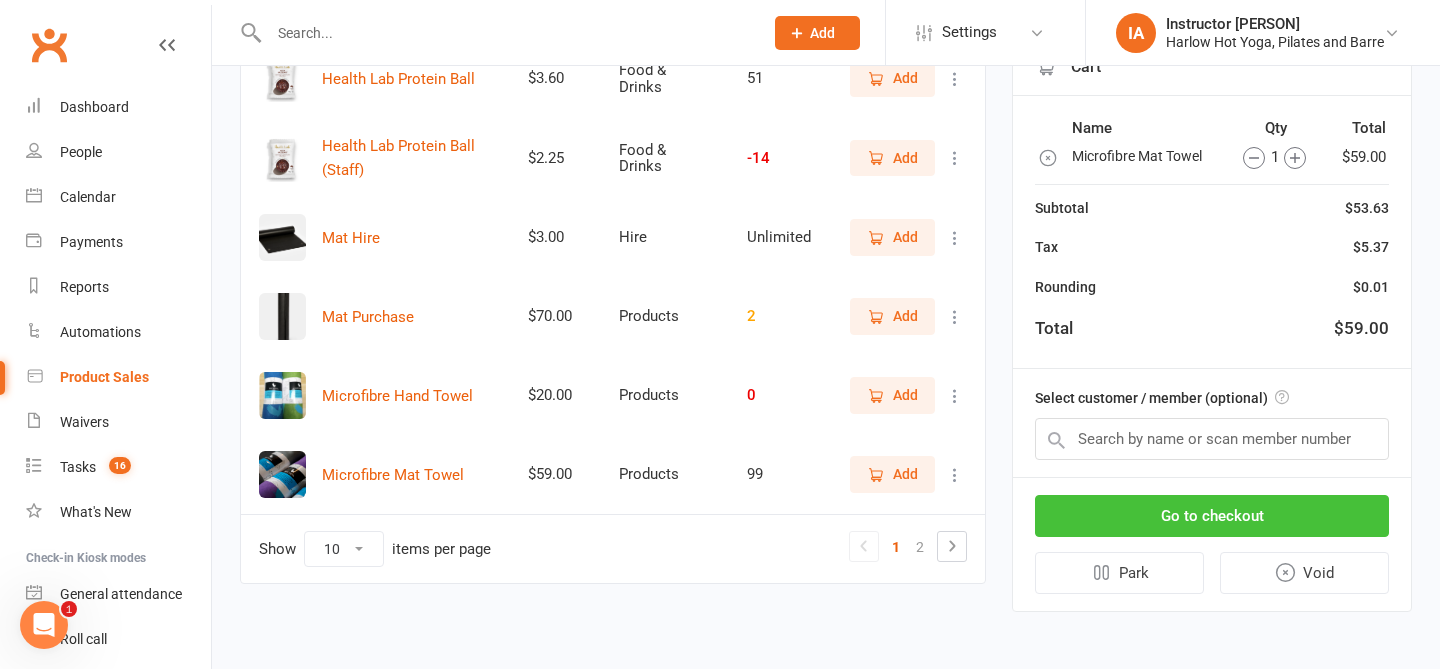 click on "Go to checkout" at bounding box center [1212, 516] 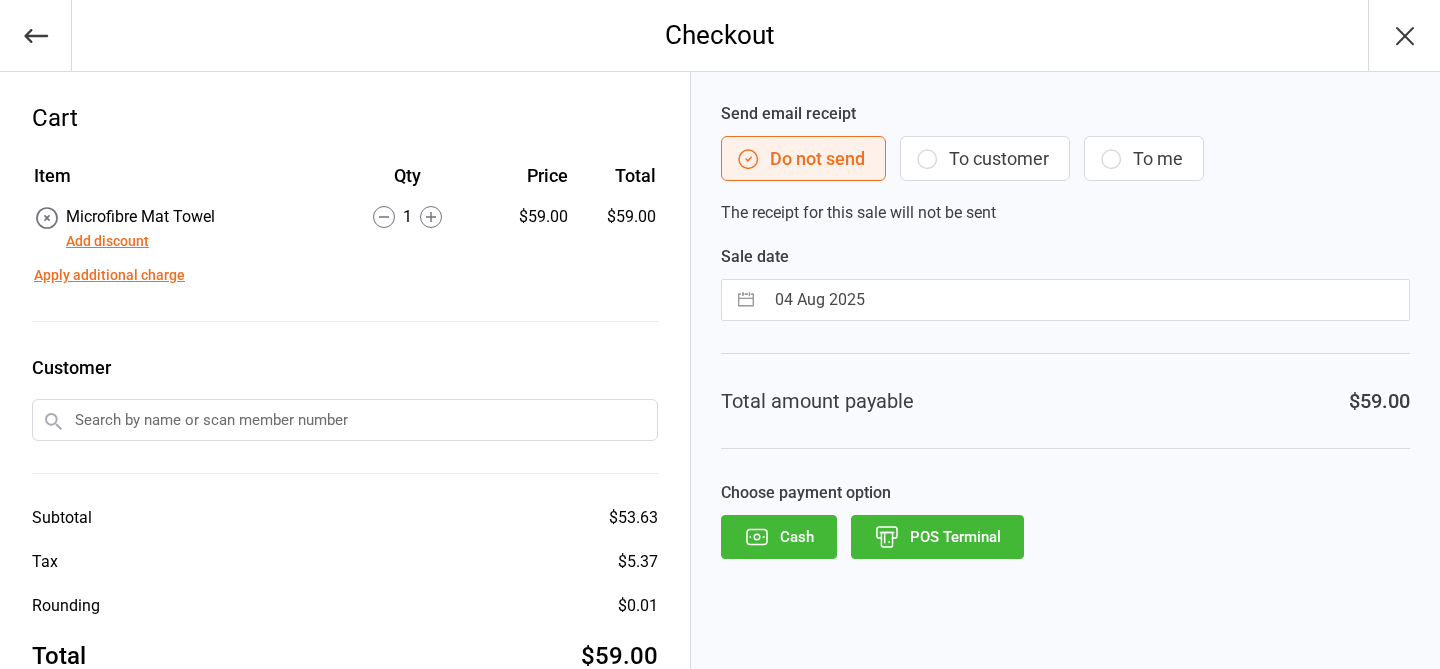 scroll, scrollTop: 0, scrollLeft: 0, axis: both 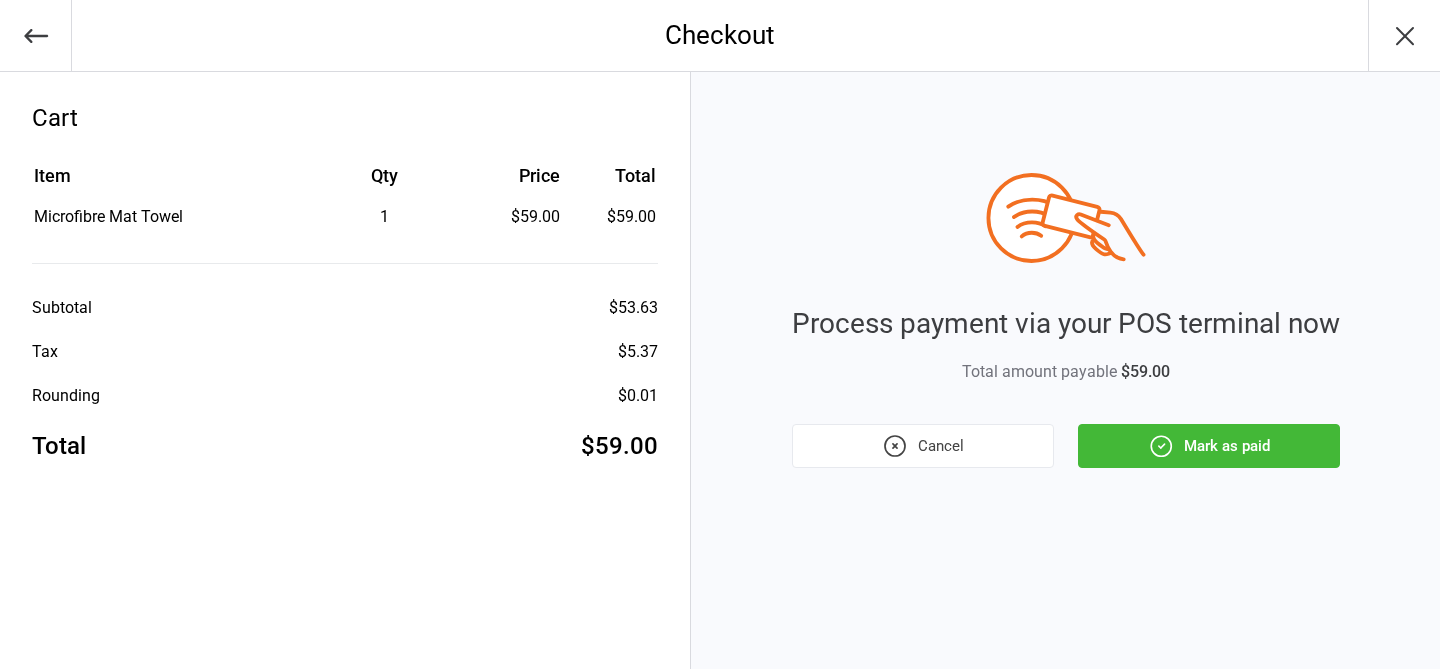 click on "Mark as paid" at bounding box center [1209, 446] 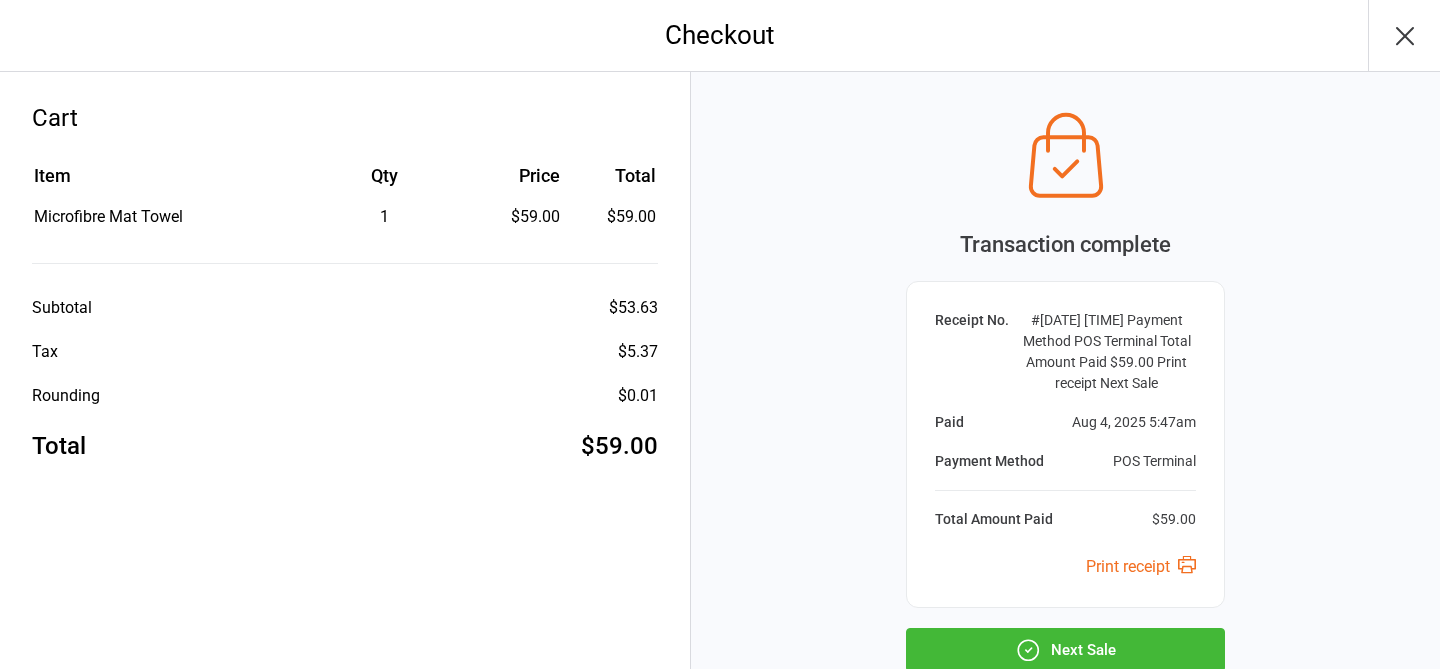 click on "Aug 4, 2025 5:47am Payment Method POS Terminal Total Amount Paid $59.00 Print receipt  Next Sale" at bounding box center [1065, 437] 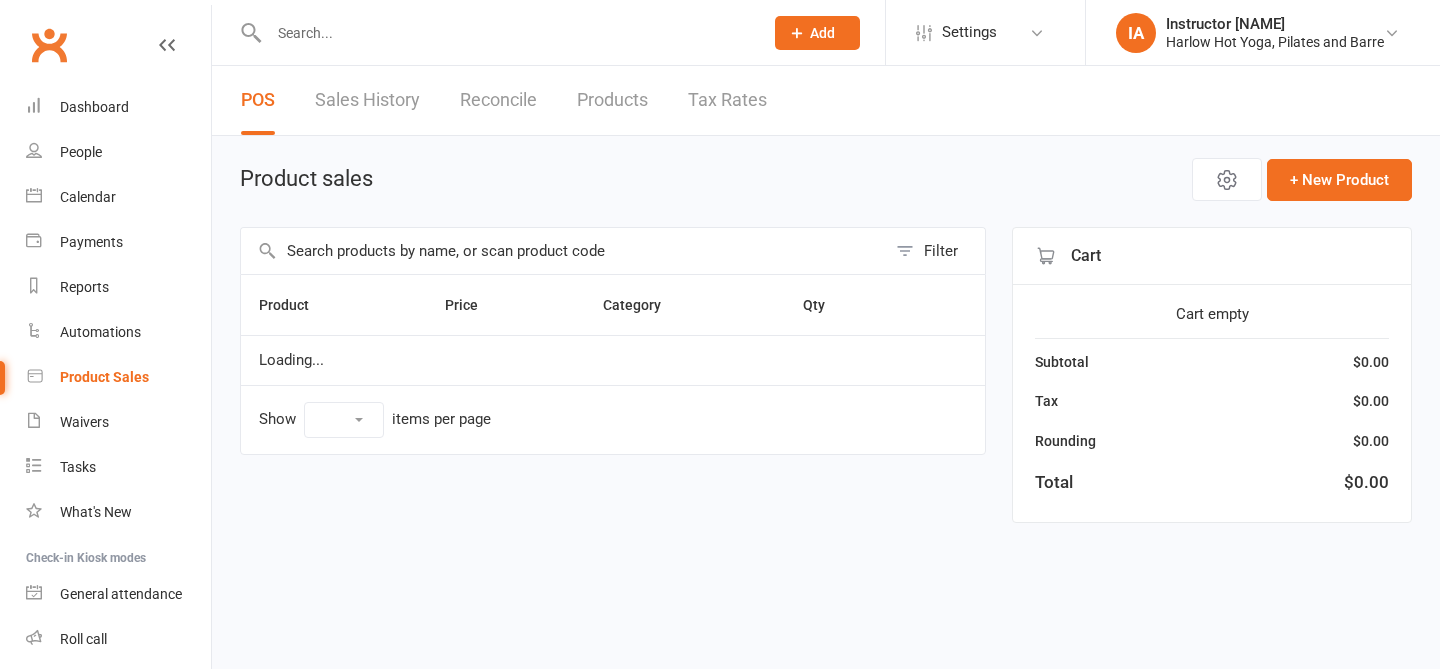 select on "10" 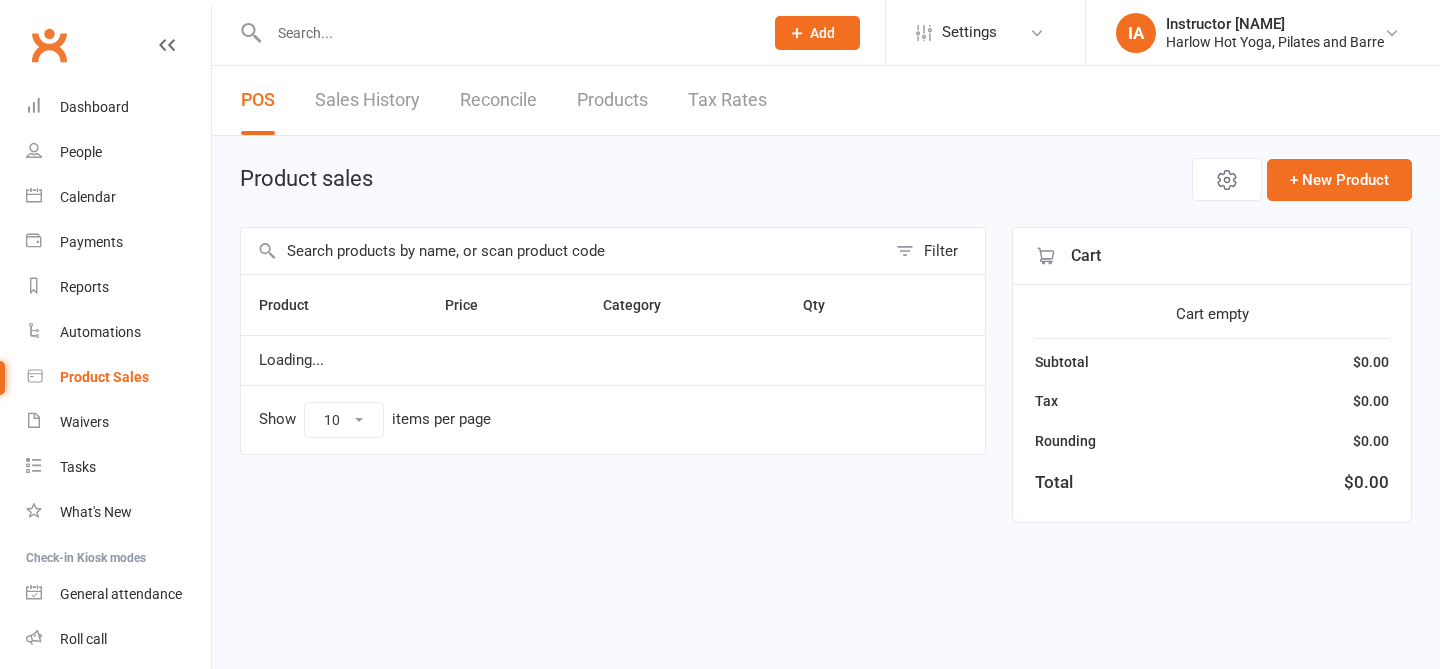 scroll, scrollTop: 0, scrollLeft: 0, axis: both 